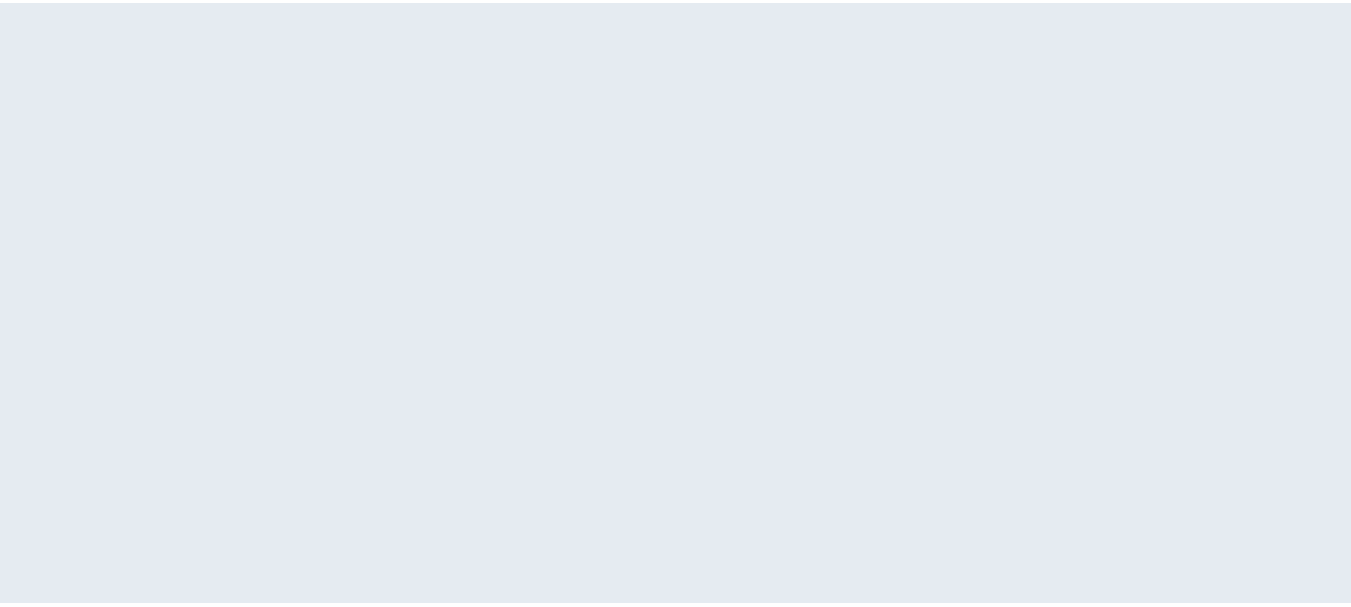 scroll, scrollTop: 0, scrollLeft: 0, axis: both 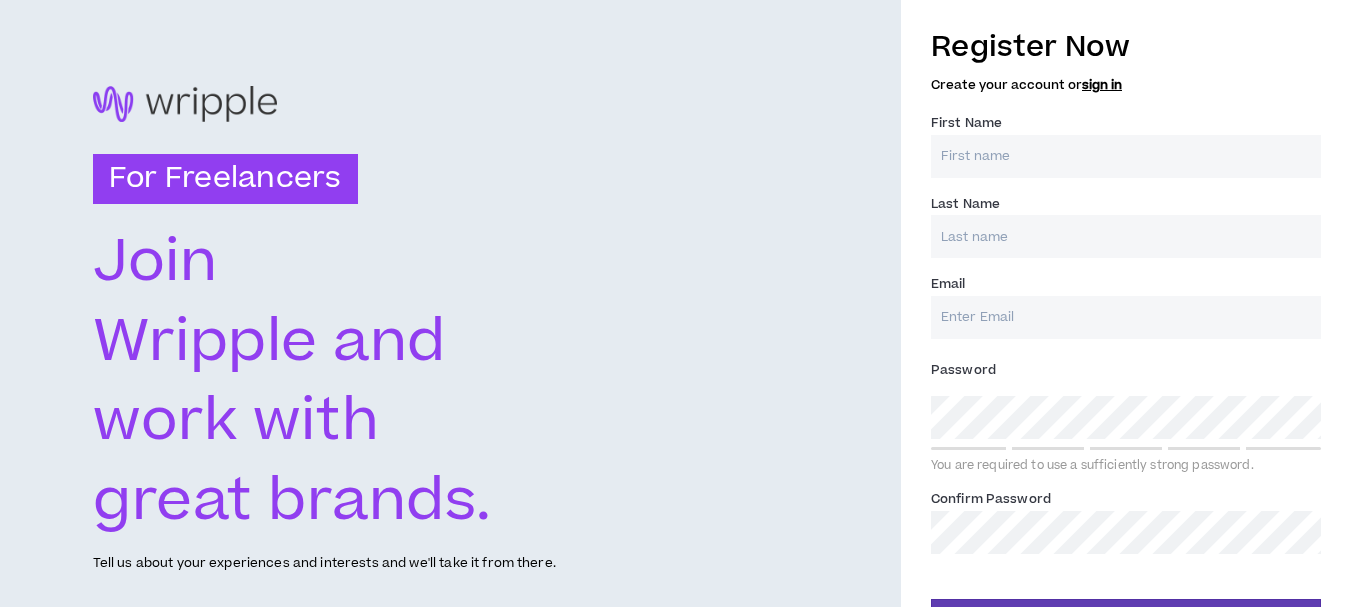 click on "First Name  *" at bounding box center (1126, 156) 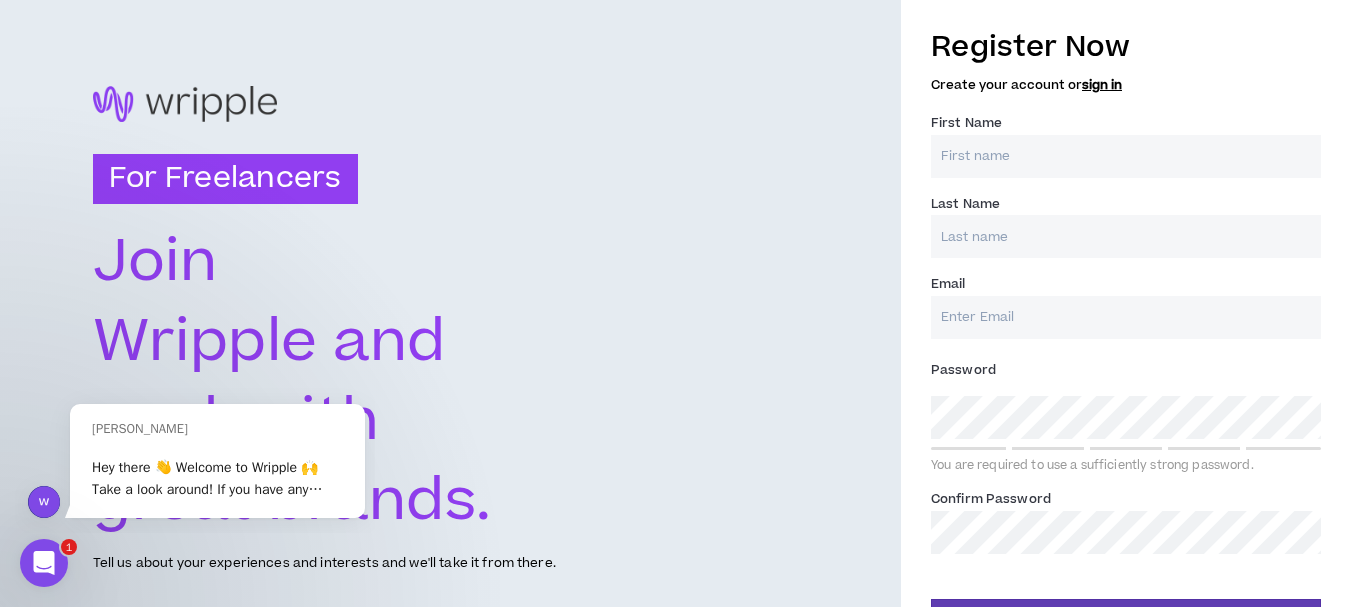scroll, scrollTop: 0, scrollLeft: 0, axis: both 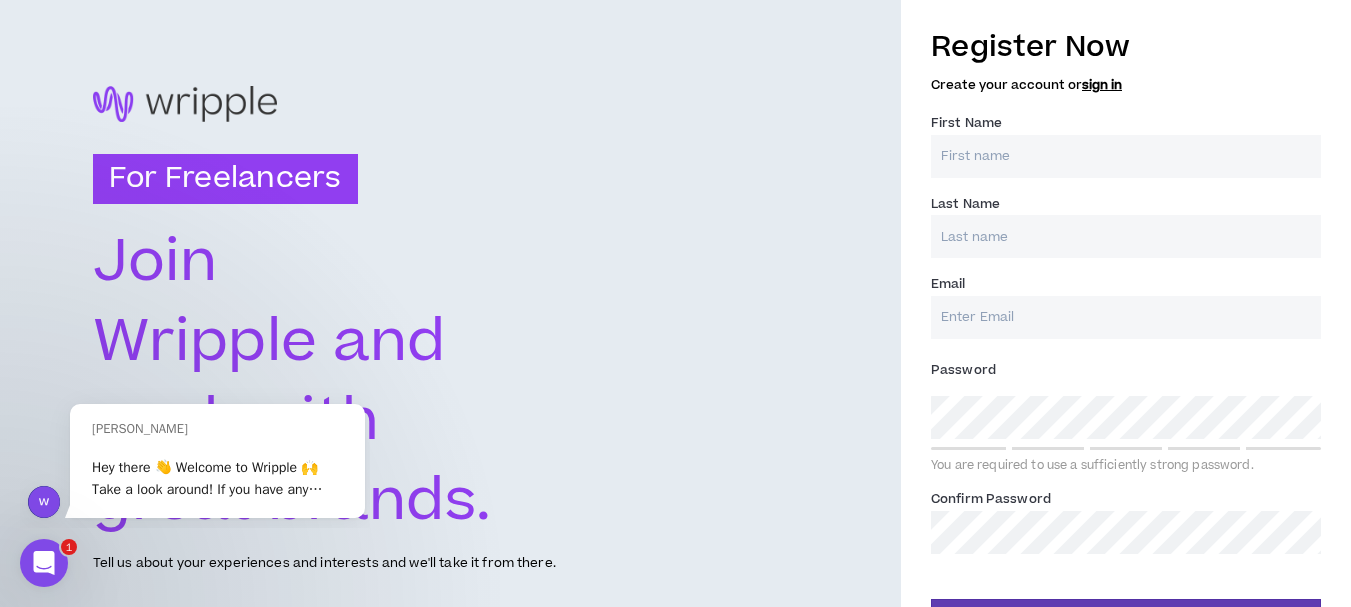 type on "Sarwat" 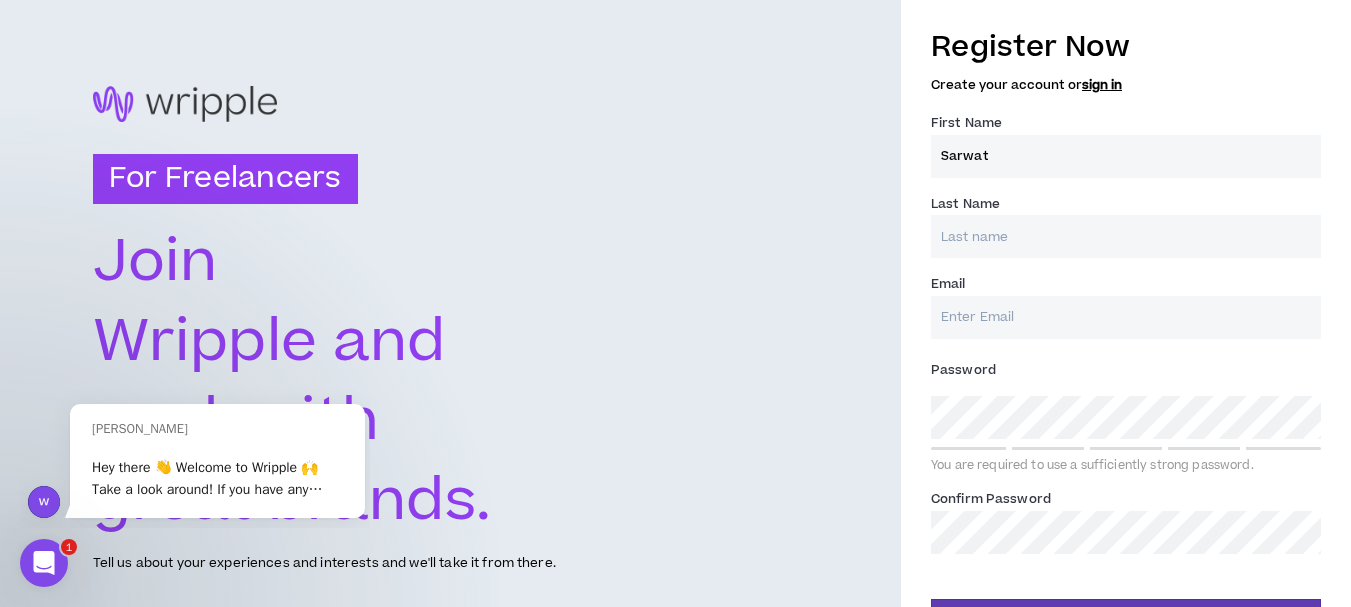 click on "Last Name  *" at bounding box center (1126, 236) 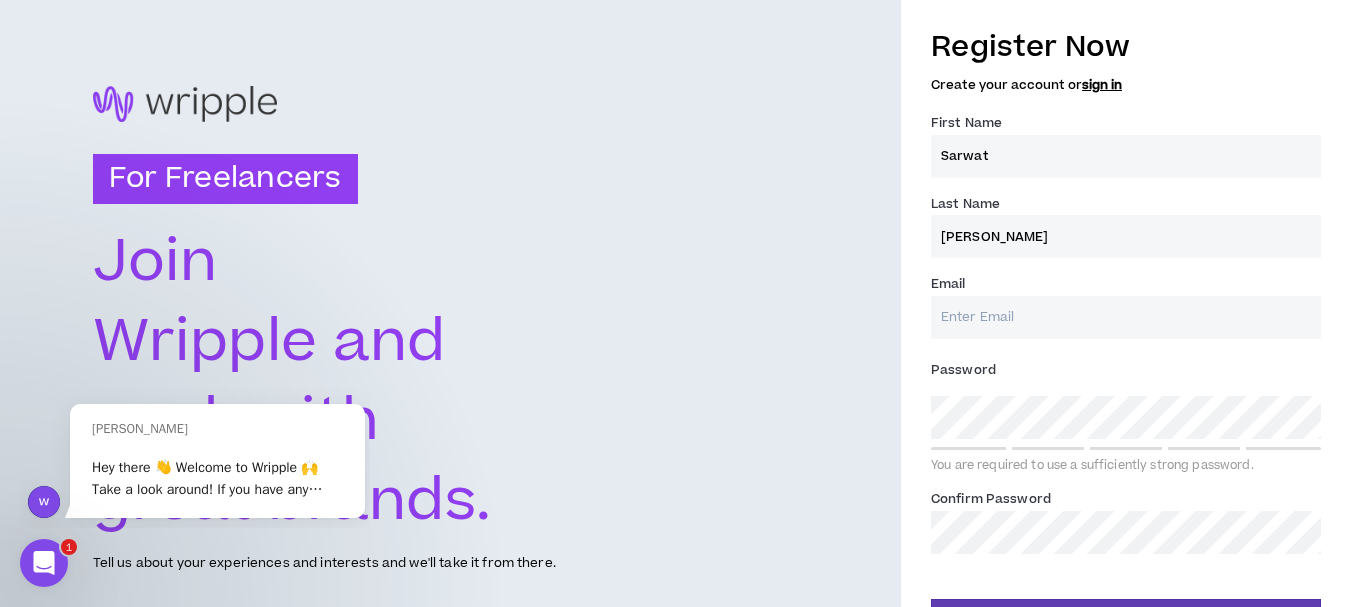 click on "Email  *" at bounding box center [1126, 317] 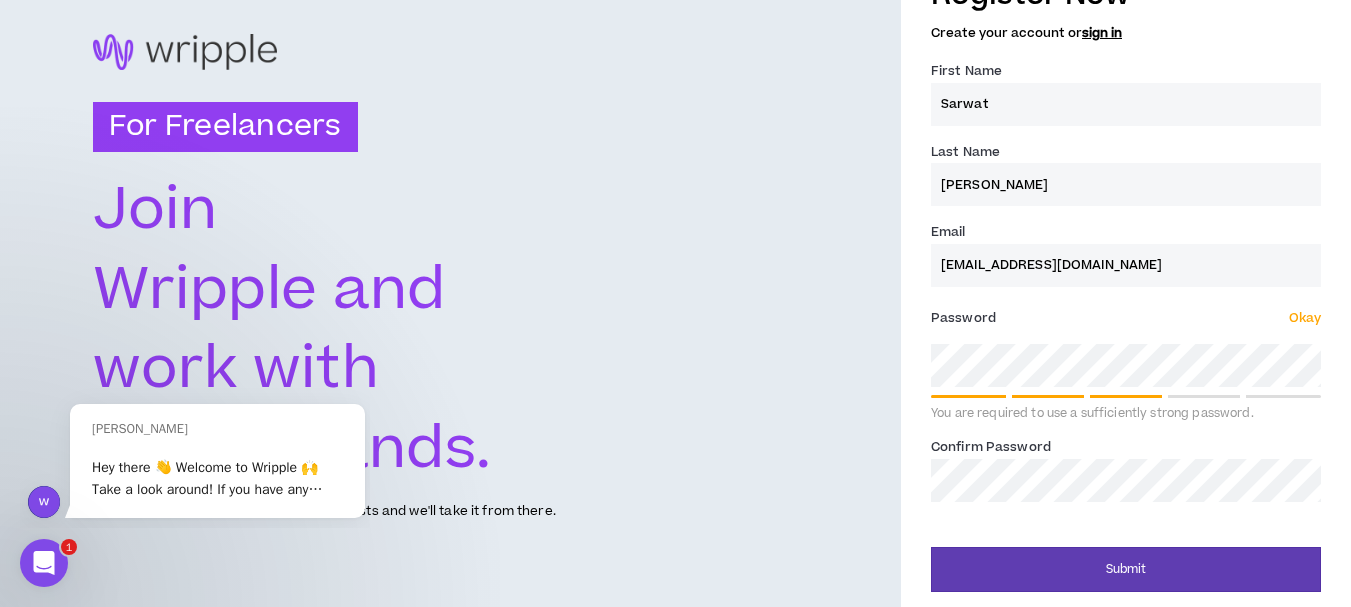 scroll, scrollTop: 53, scrollLeft: 0, axis: vertical 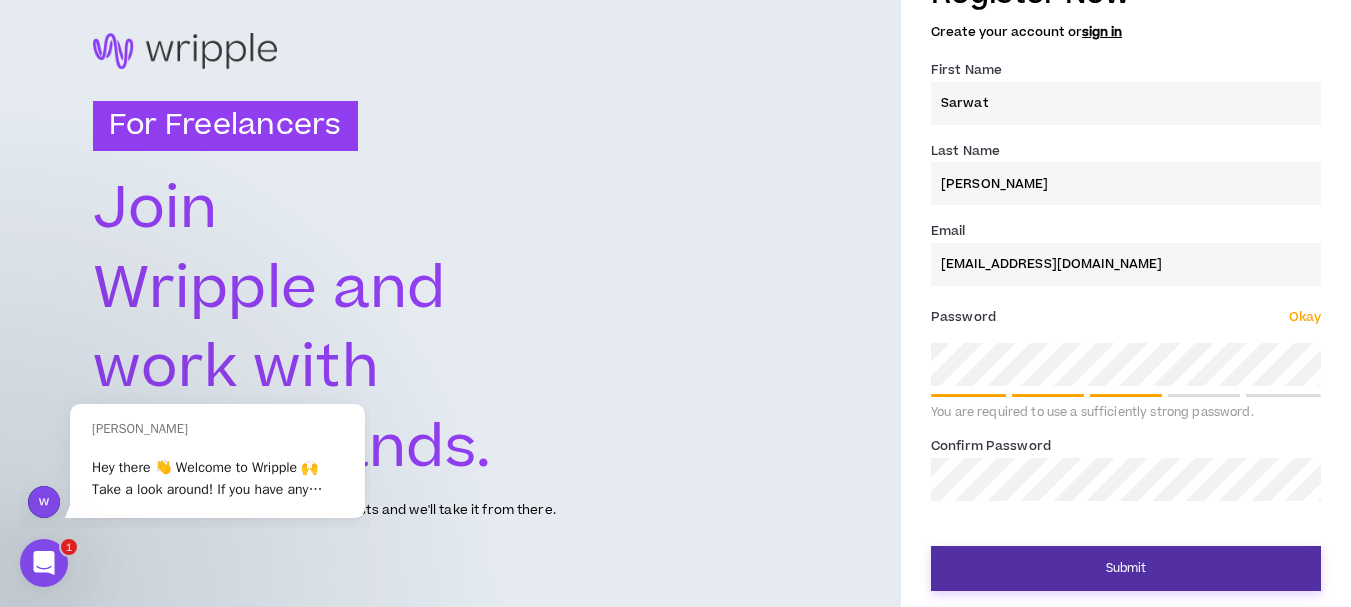 click on "Submit" at bounding box center [1126, 568] 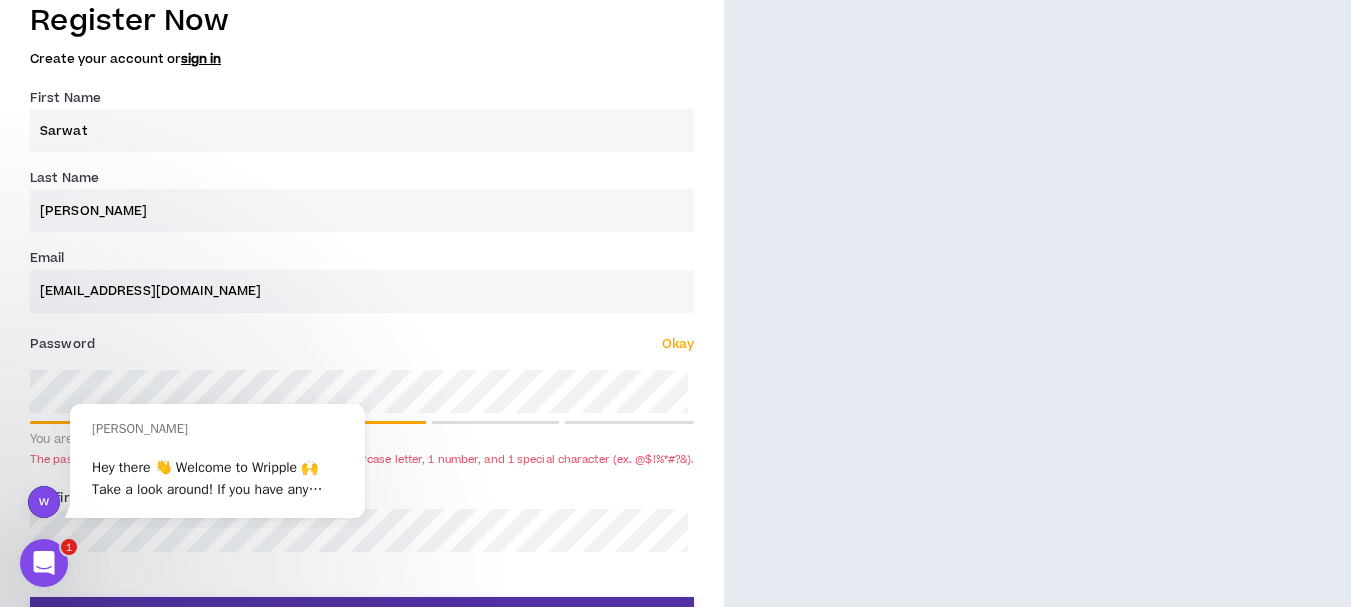 scroll, scrollTop: 752, scrollLeft: 0, axis: vertical 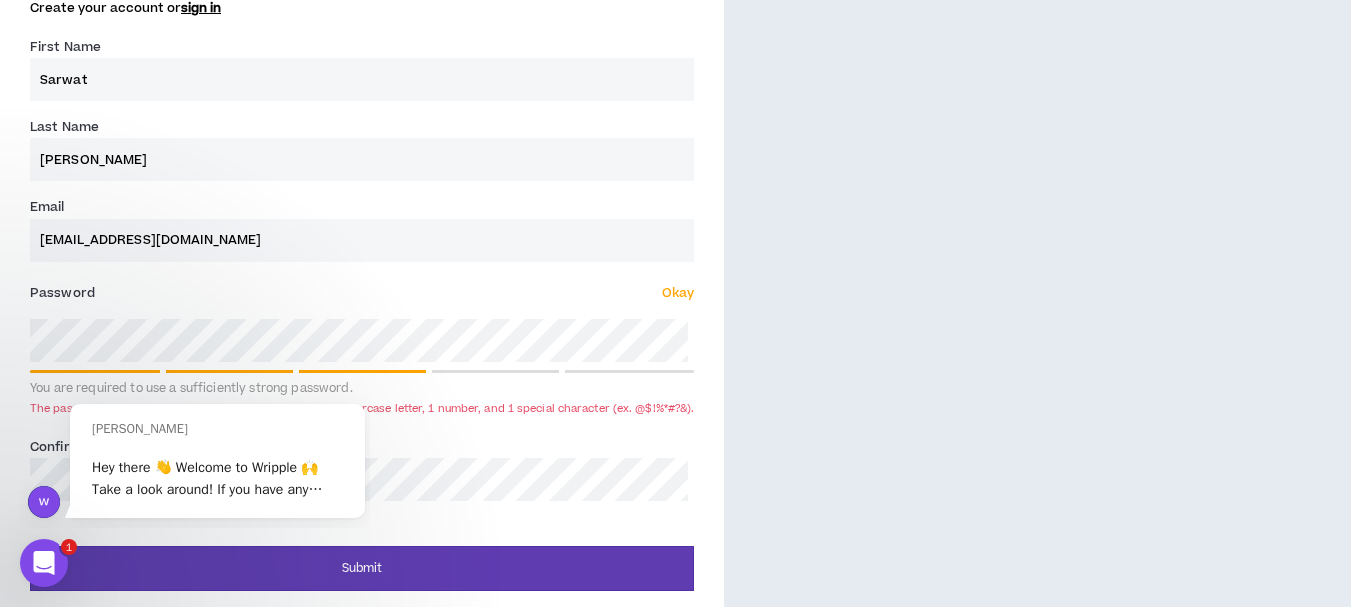 click on "For Freelancers [PERSON_NAME] and work with great brands. Tell us about your experiences and interests and we'll take it from there. Register Now Create your account or  sign in First Name  * [PERSON_NAME] Last Name  * [PERSON_NAME]  * [EMAIL_ADDRESS][DOMAIN_NAME] Password  * Okay You are required to use a sufficiently strong password. The password must contain at least 1 uppercase letter, 1 lowercase letter, 1 number, and 1 special character (ex. @$!%*#?&). Confirm Password  * Submit" at bounding box center [675, -73] 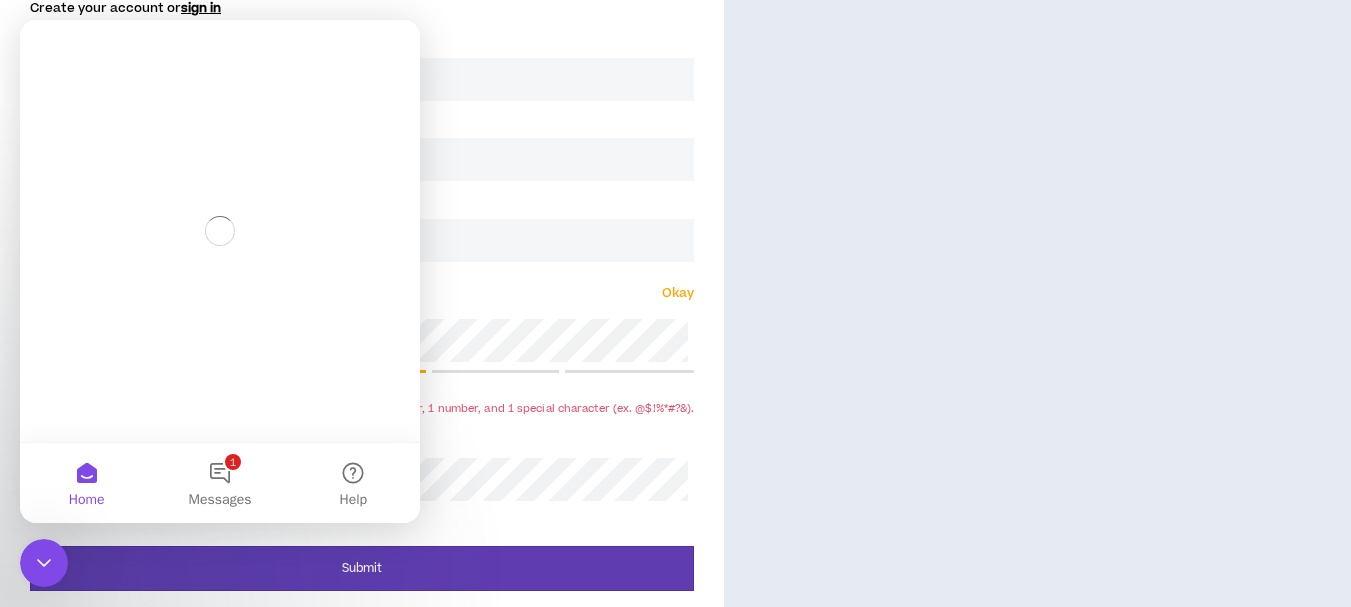 scroll, scrollTop: 0, scrollLeft: 0, axis: both 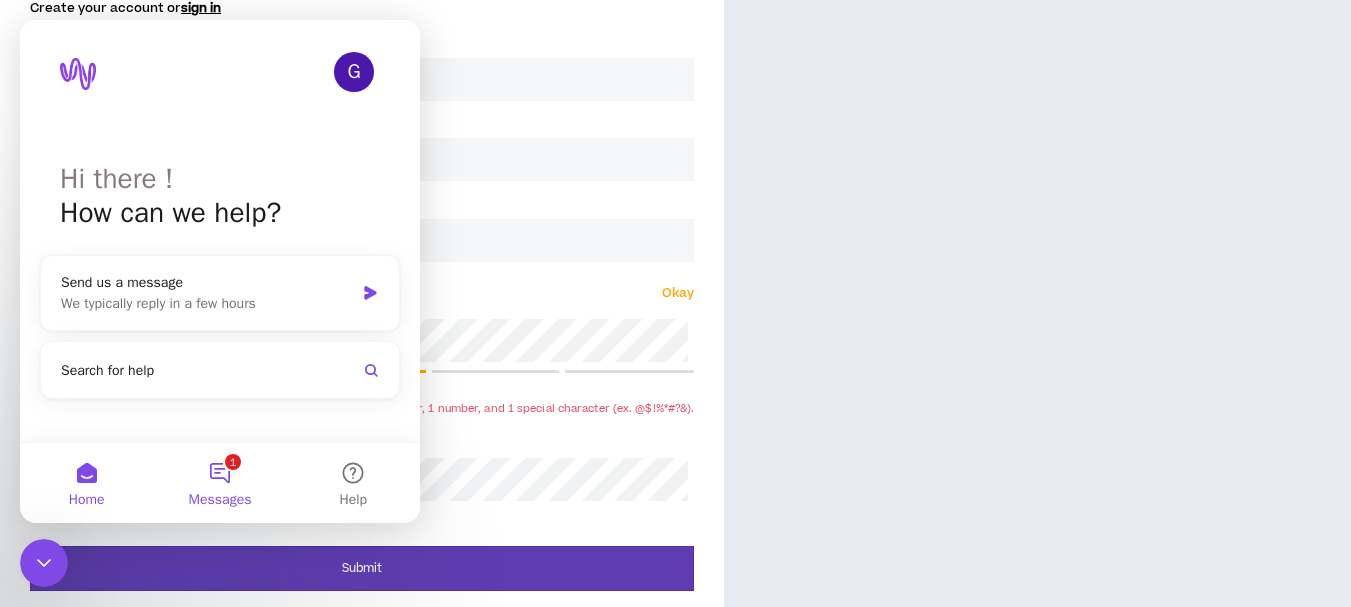 click on "Messages" at bounding box center [220, 500] 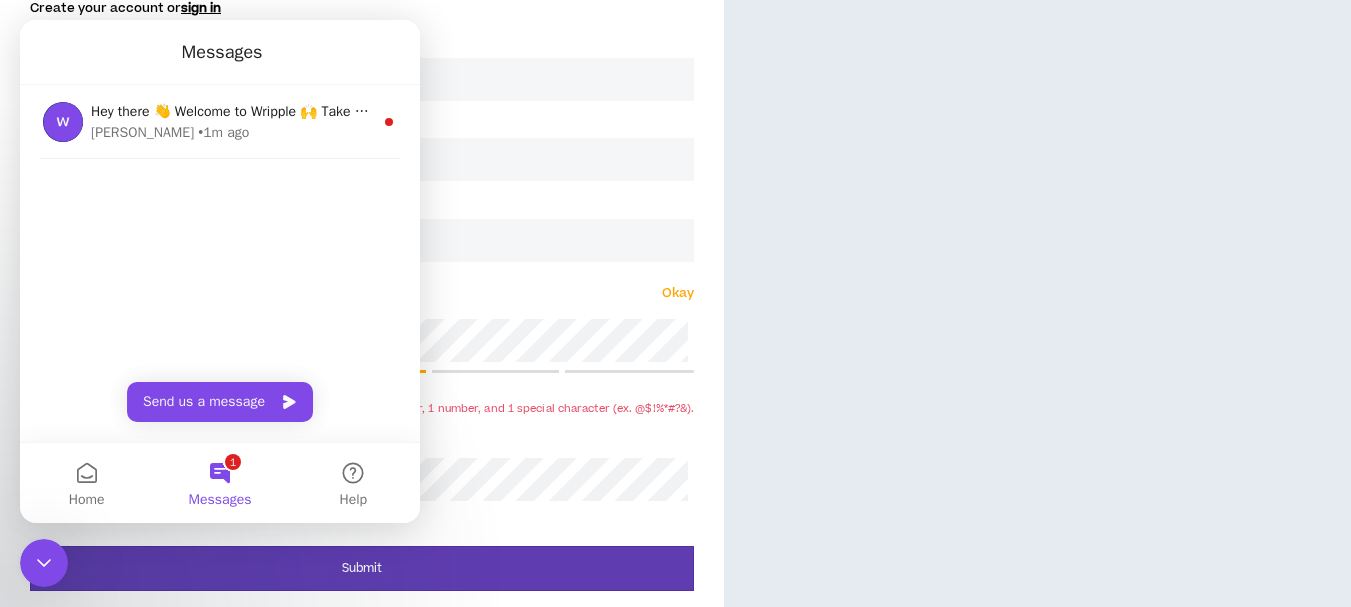 click on "For Freelancers [PERSON_NAME] and work with great brands. Tell us about your experiences and interests and we'll take it from there. Register Now Create your account or  sign in First Name  * [PERSON_NAME] Last Name  * [PERSON_NAME]  * [EMAIL_ADDRESS][DOMAIN_NAME] Password  * Okay You are required to use a sufficiently strong password. The password must contain at least 1 uppercase letter, 1 lowercase letter, 1 number, and 1 special character (ex. @$!%*#?&). Confirm Password  * Submit" at bounding box center [675, -73] 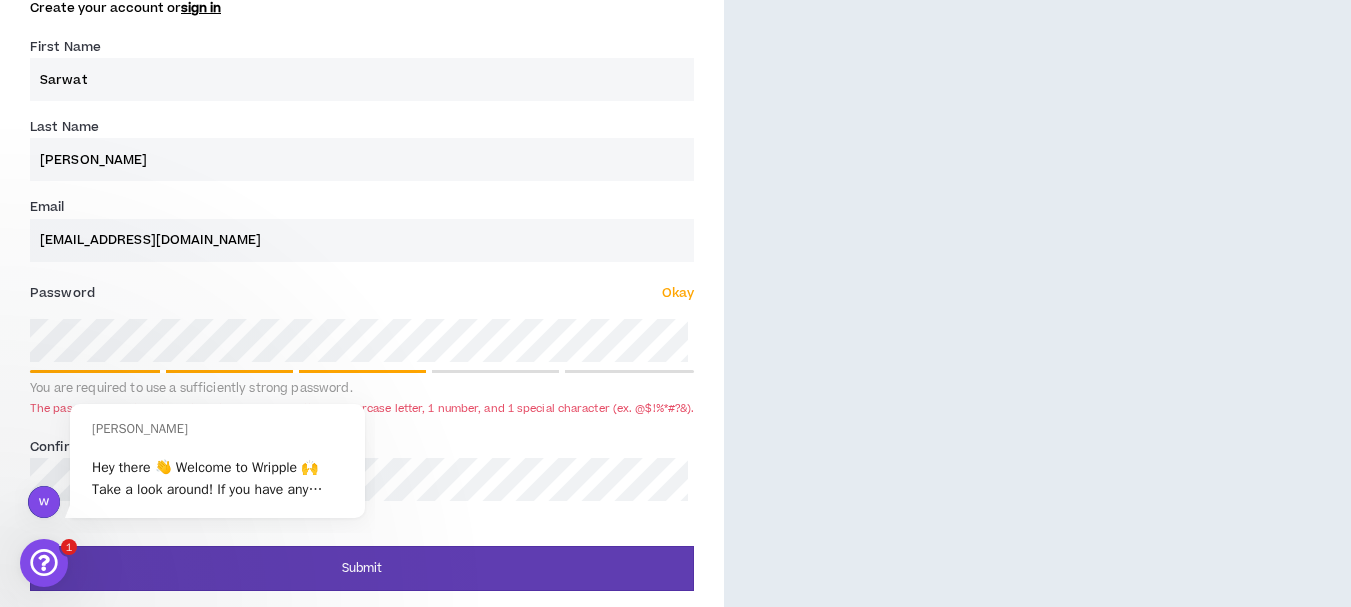 scroll, scrollTop: 0, scrollLeft: 0, axis: both 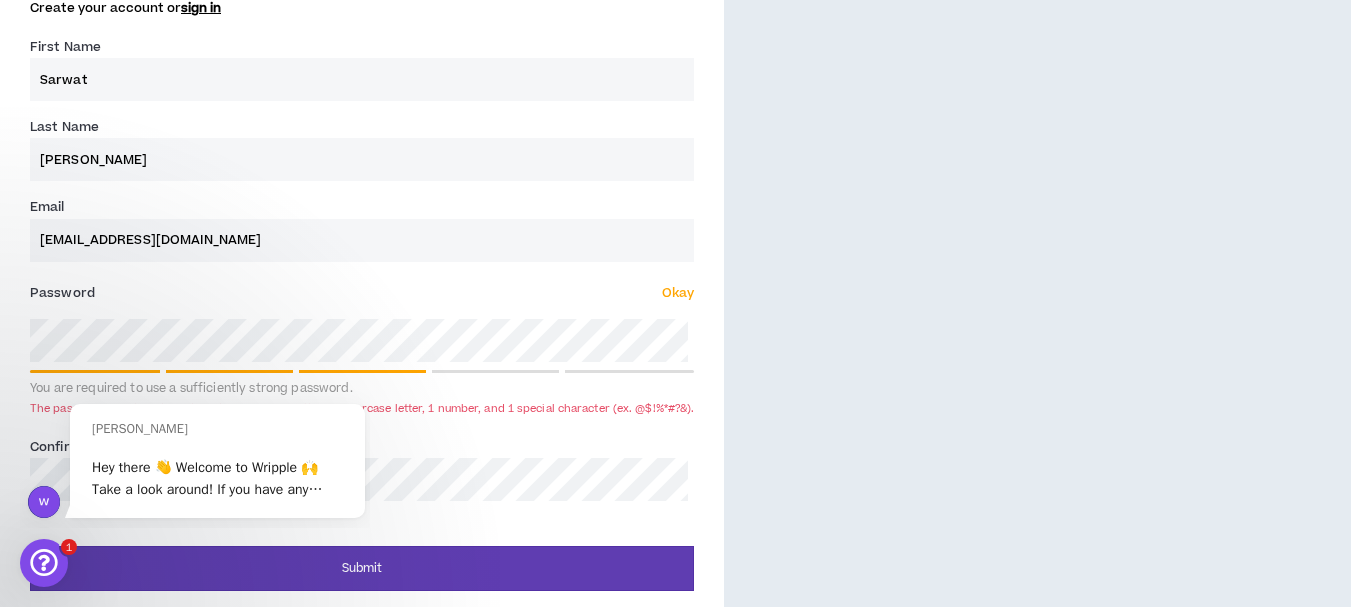 click on "For Freelancers [PERSON_NAME] and work with great brands. Tell us about your experiences and interests and we'll take it from there. Register Now Create your account or  sign in First Name  * [PERSON_NAME] Last Name  * [PERSON_NAME]  * [EMAIL_ADDRESS][DOMAIN_NAME] Password  * Okay You are required to use a sufficiently strong password. The password must contain at least 1 uppercase letter, 1 lowercase letter, 1 number, and 1 special character (ex. @$!%*#?&). Confirm Password  * Submit" at bounding box center [675, -73] 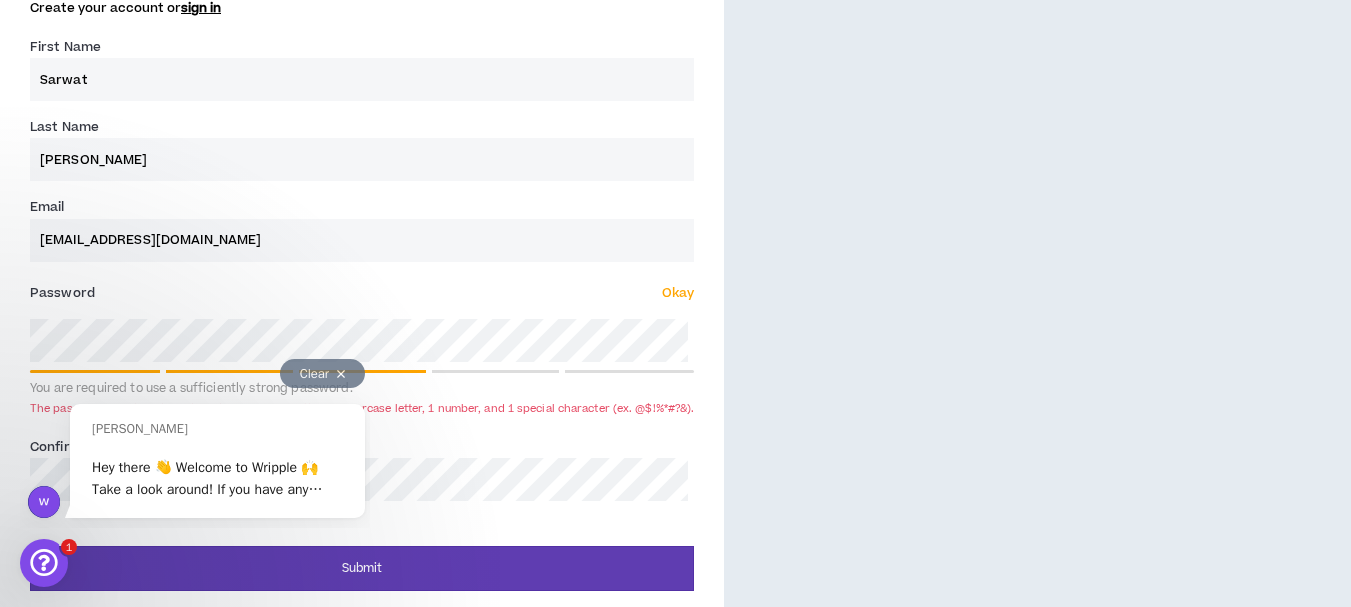 click on "Hey there 👋 Welcome to Wripple 🙌 Take a look around! If you have any questions, just reply to this message. [PERSON_NAME]" at bounding box center [207, 500] 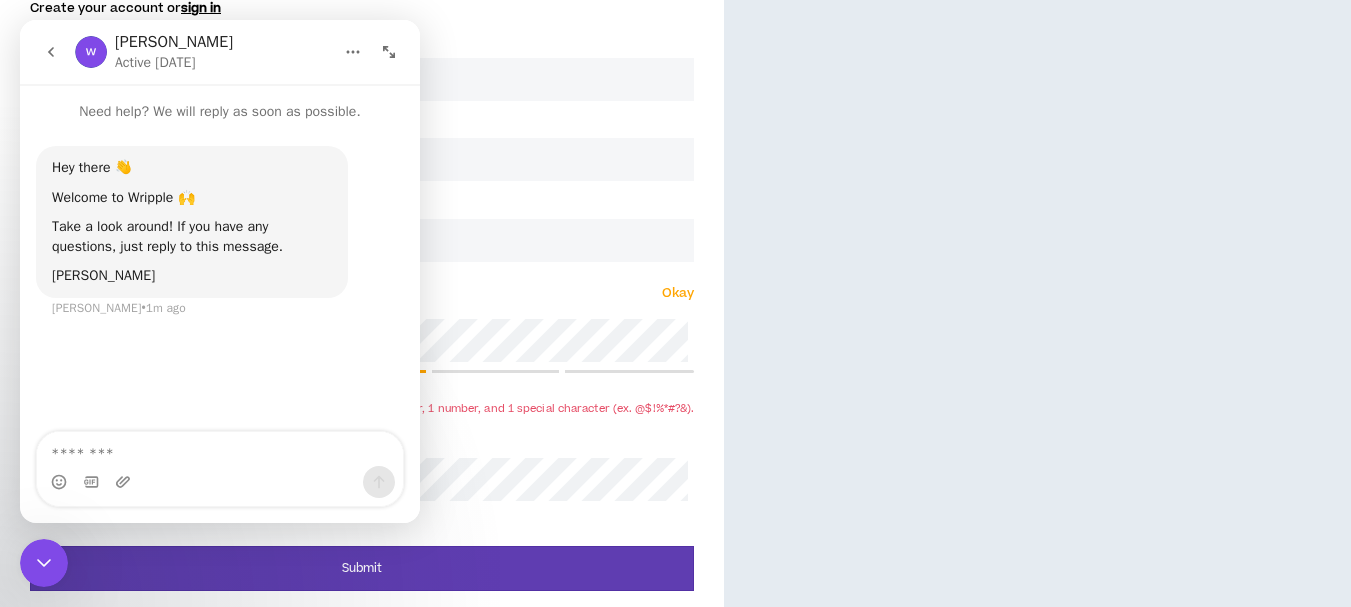 click on "For Freelancers [PERSON_NAME] and work with great brands. Tell us about your experiences and interests and we'll take it from there. Register Now Create your account or  sign in First Name  * [PERSON_NAME] Last Name  * [PERSON_NAME]  * [EMAIL_ADDRESS][DOMAIN_NAME] Password  * Okay You are required to use a sufficiently strong password. The password must contain at least 1 uppercase letter, 1 lowercase letter, 1 number, and 1 special character (ex. @$!%*#?&). Confirm Password  * Submit" at bounding box center (675, -73) 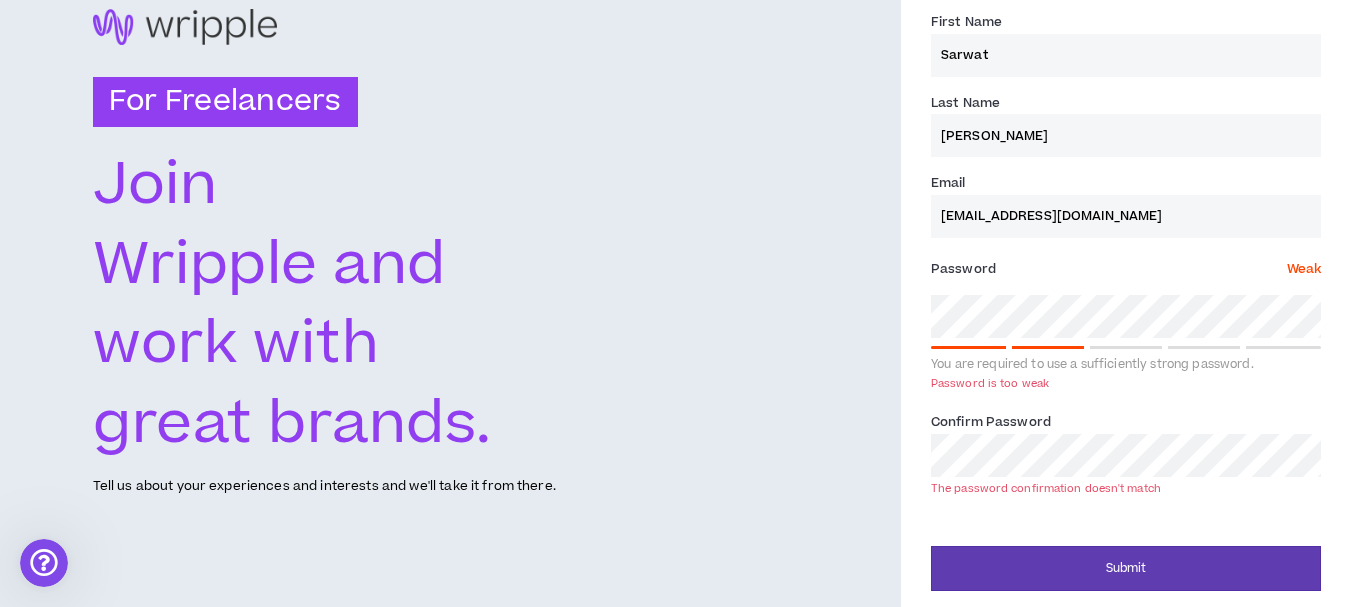 scroll, scrollTop: 77, scrollLeft: 0, axis: vertical 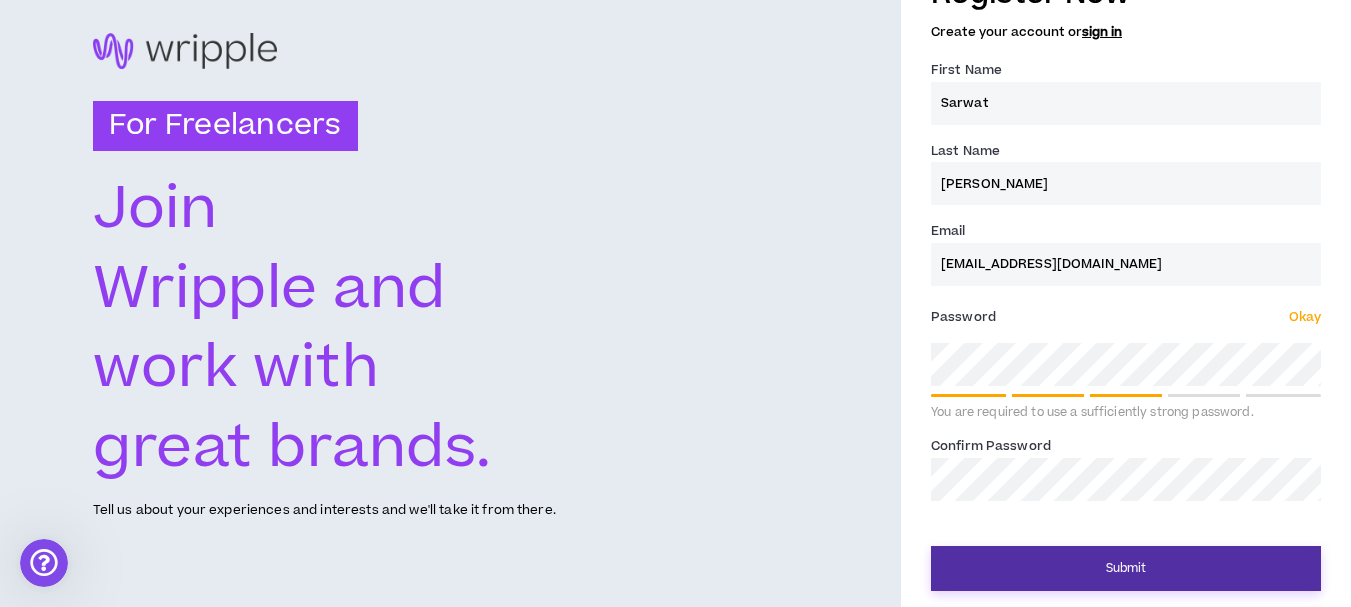 click on "Submit" at bounding box center [1126, 568] 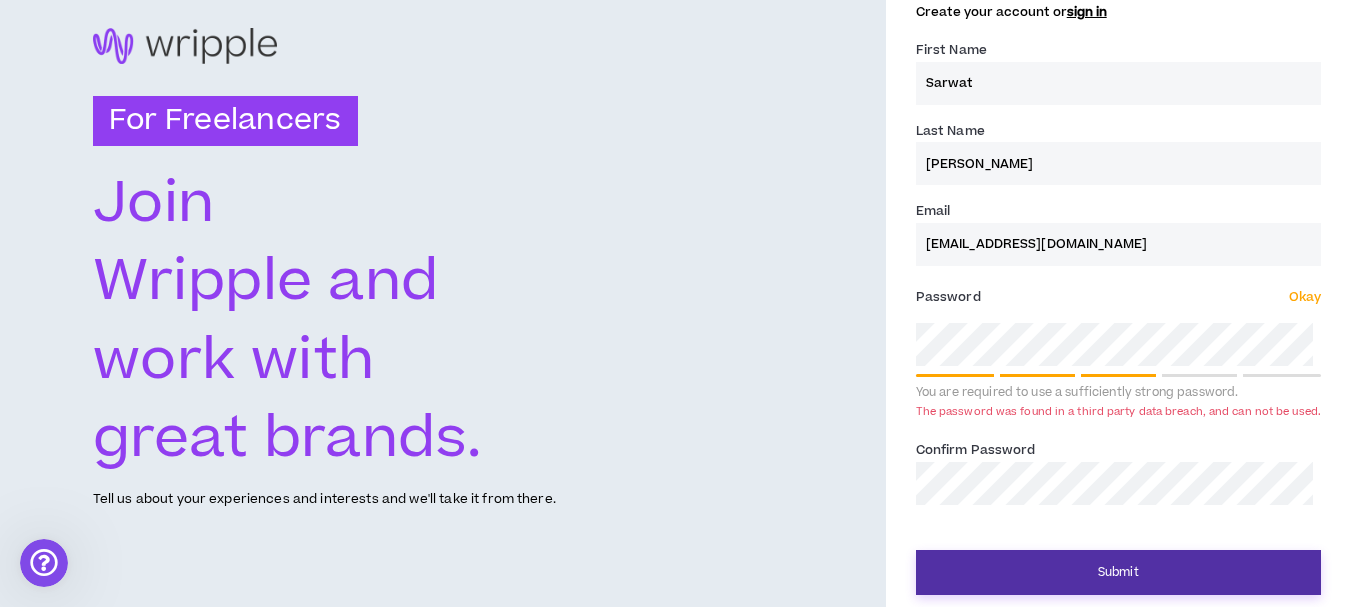 scroll, scrollTop: 77, scrollLeft: 0, axis: vertical 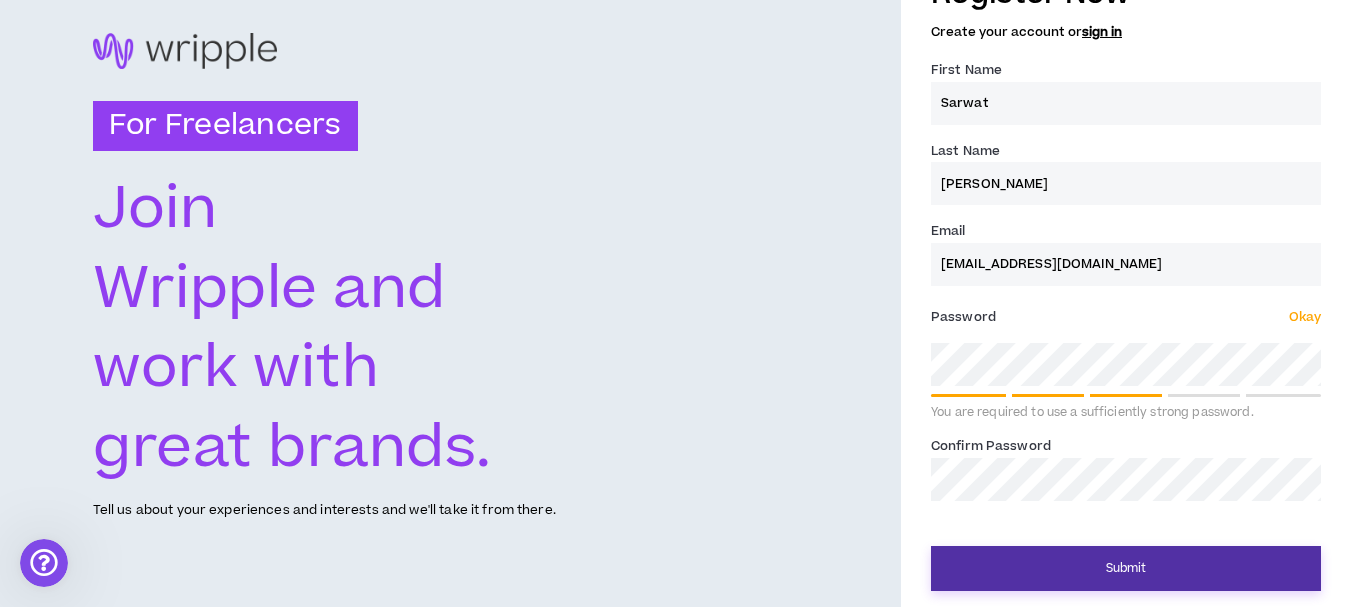 click on "Submit" at bounding box center (1126, 568) 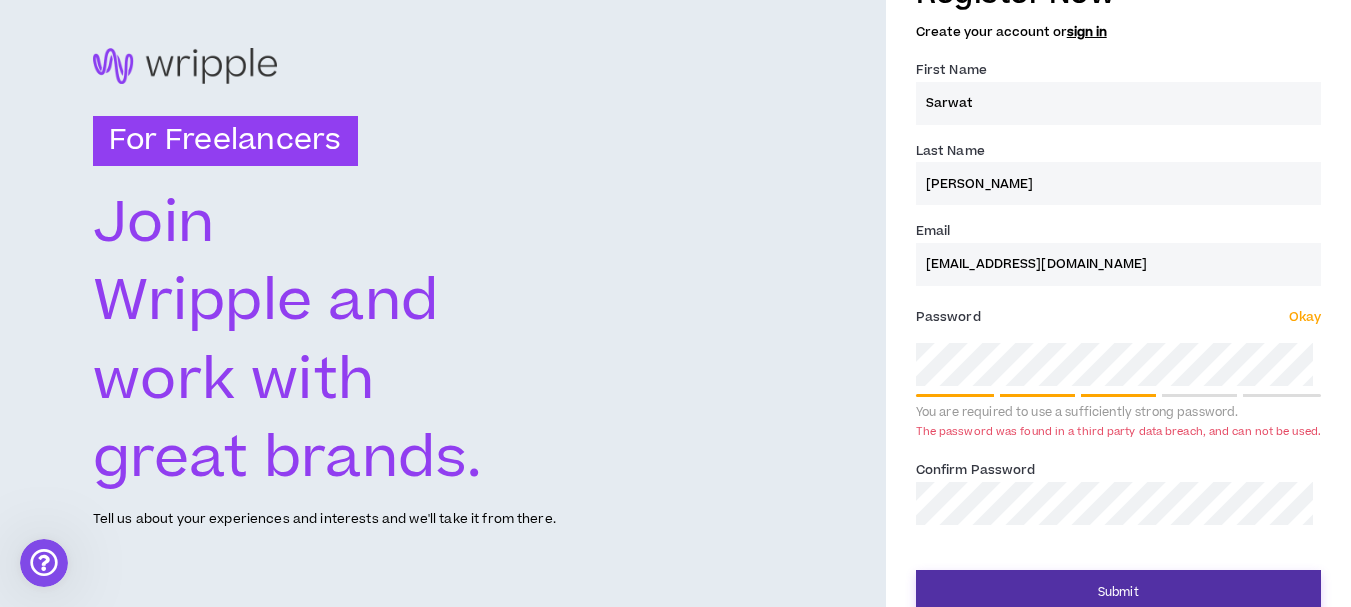 scroll, scrollTop: 77, scrollLeft: 0, axis: vertical 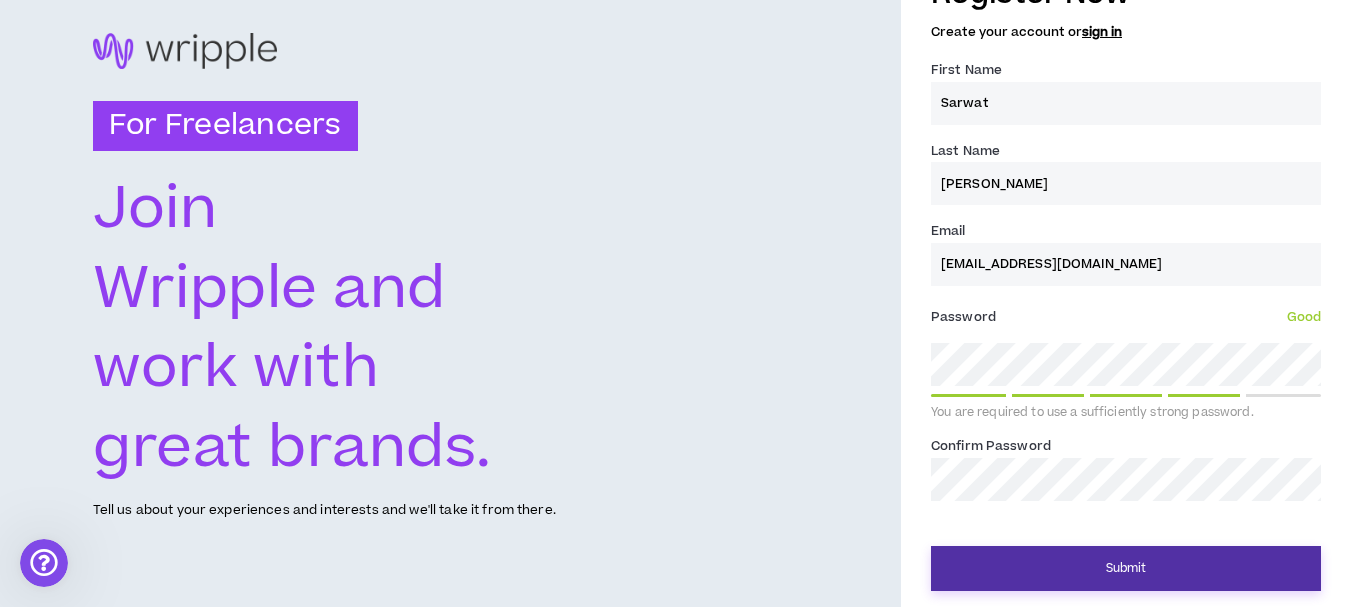click on "Submit" at bounding box center (1126, 568) 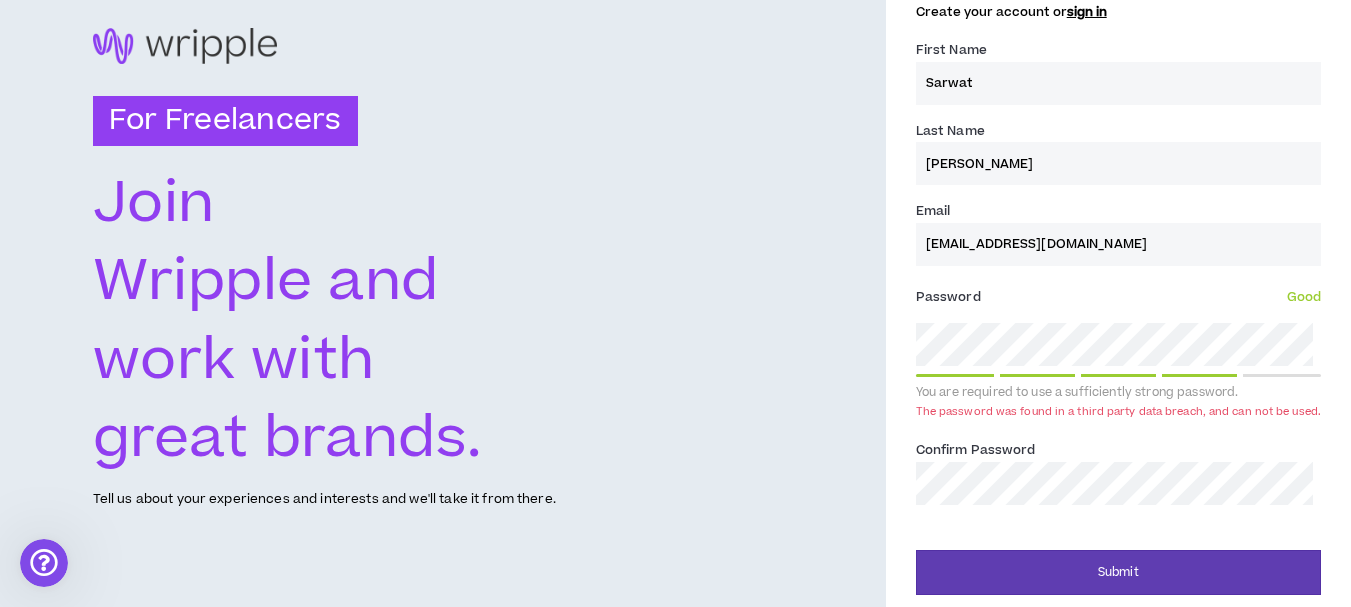 scroll, scrollTop: 77, scrollLeft: 0, axis: vertical 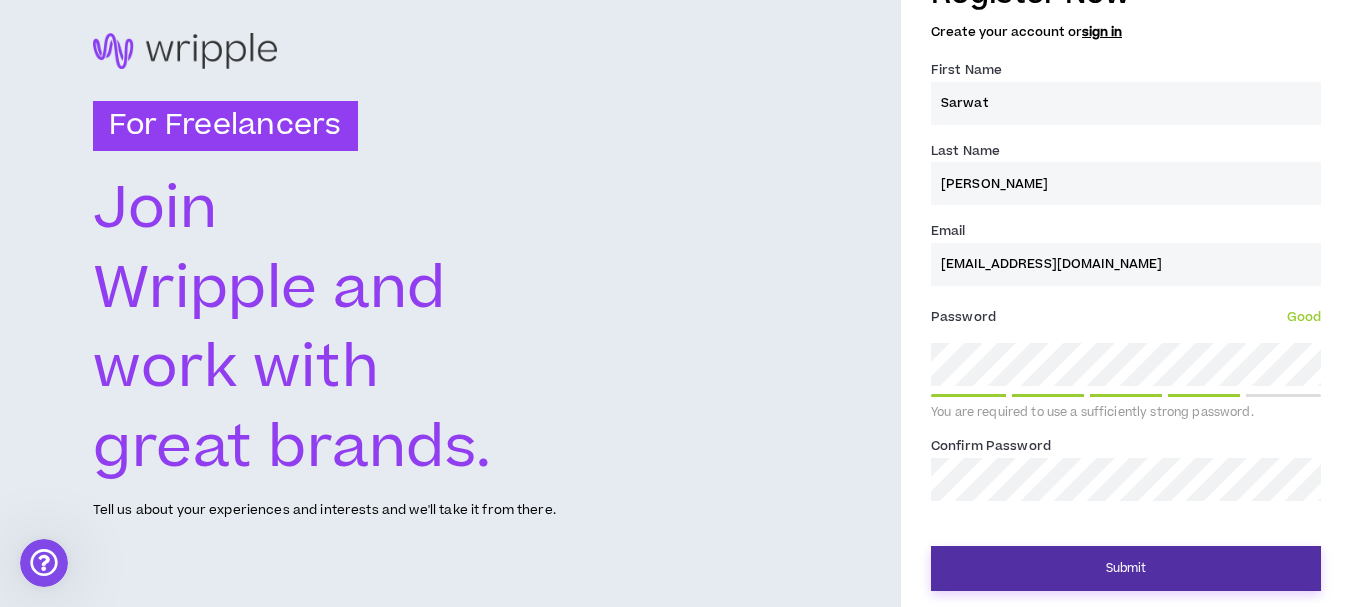 click on "Submit" at bounding box center [1126, 568] 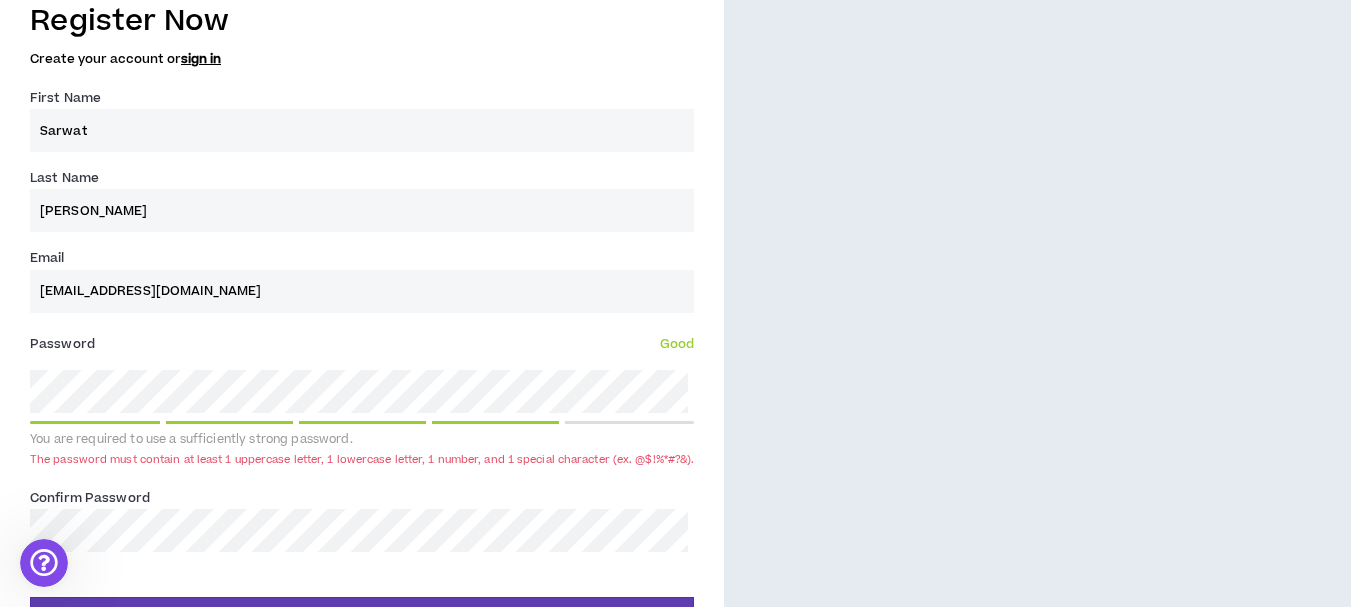 scroll, scrollTop: 752, scrollLeft: 0, axis: vertical 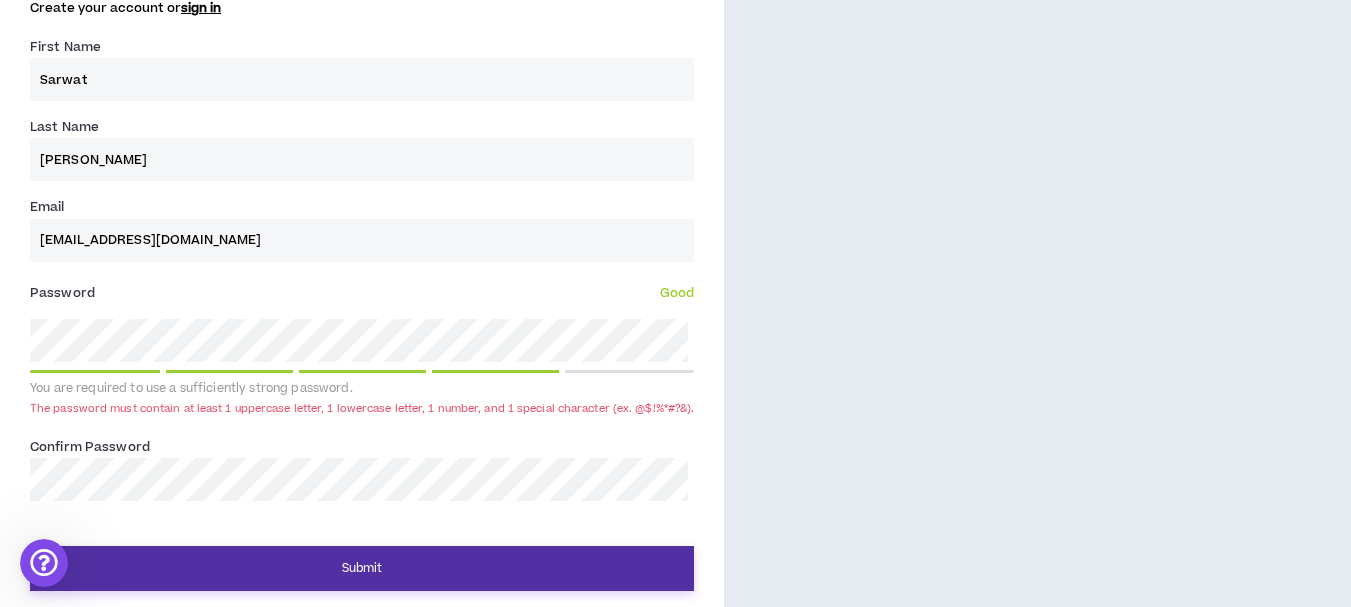 click on "Submit" at bounding box center [362, 568] 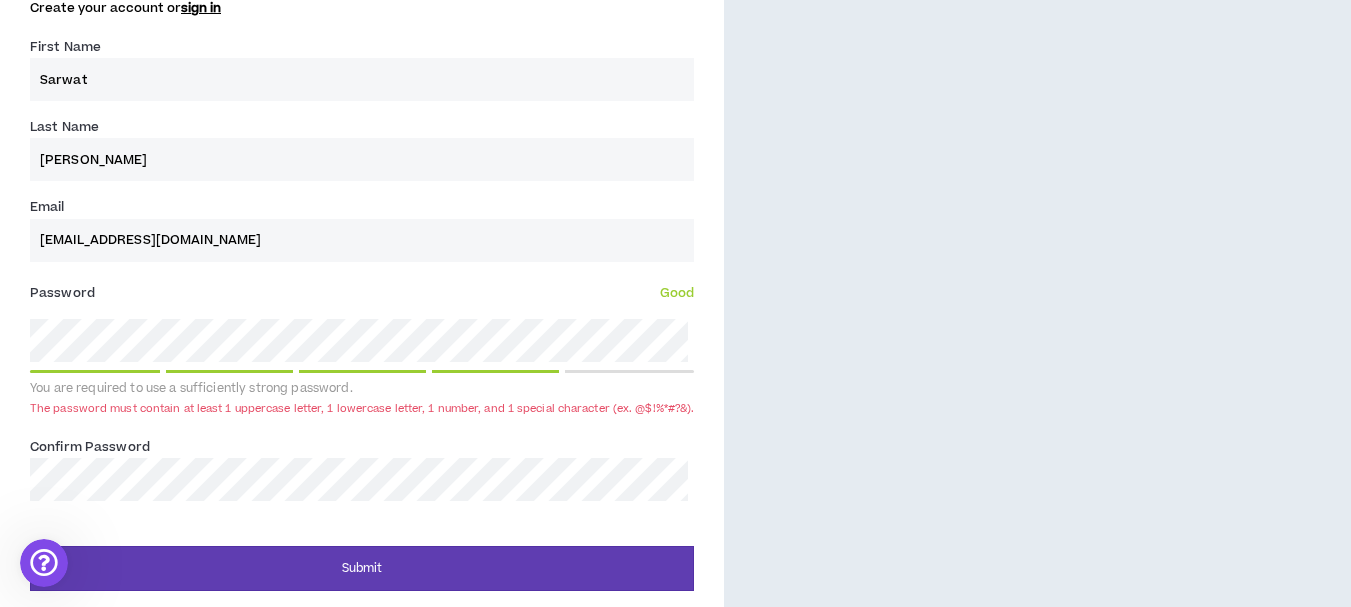 scroll, scrollTop: 77, scrollLeft: 0, axis: vertical 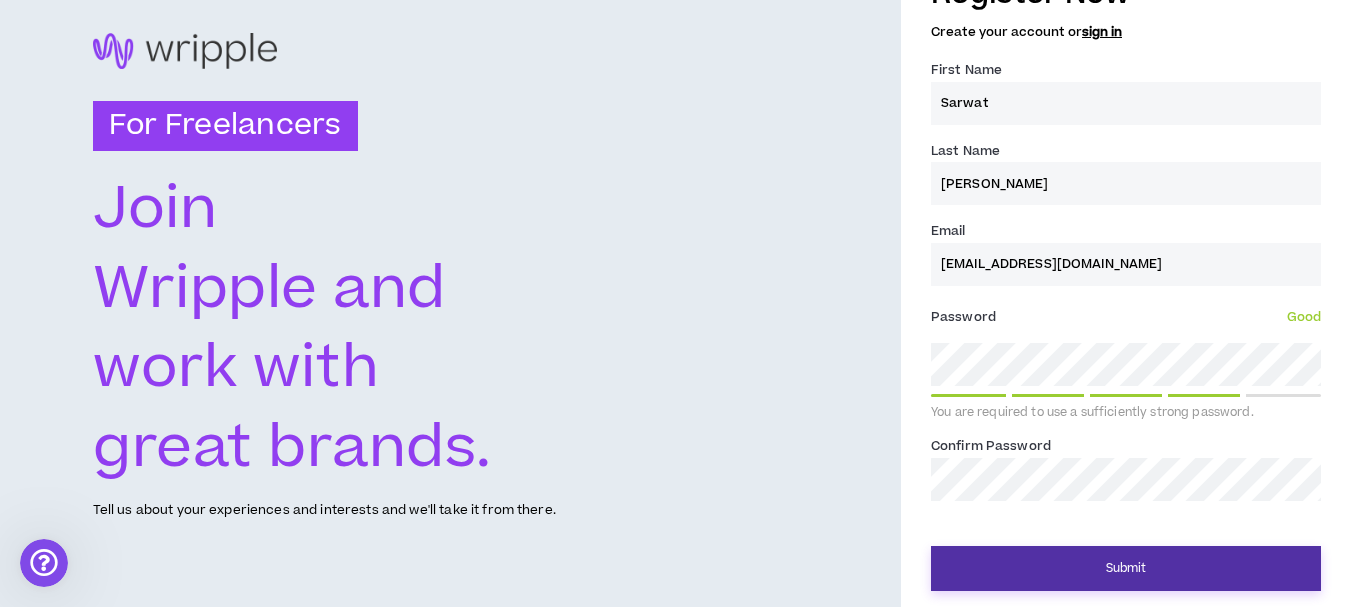 click on "Submit" at bounding box center [1126, 568] 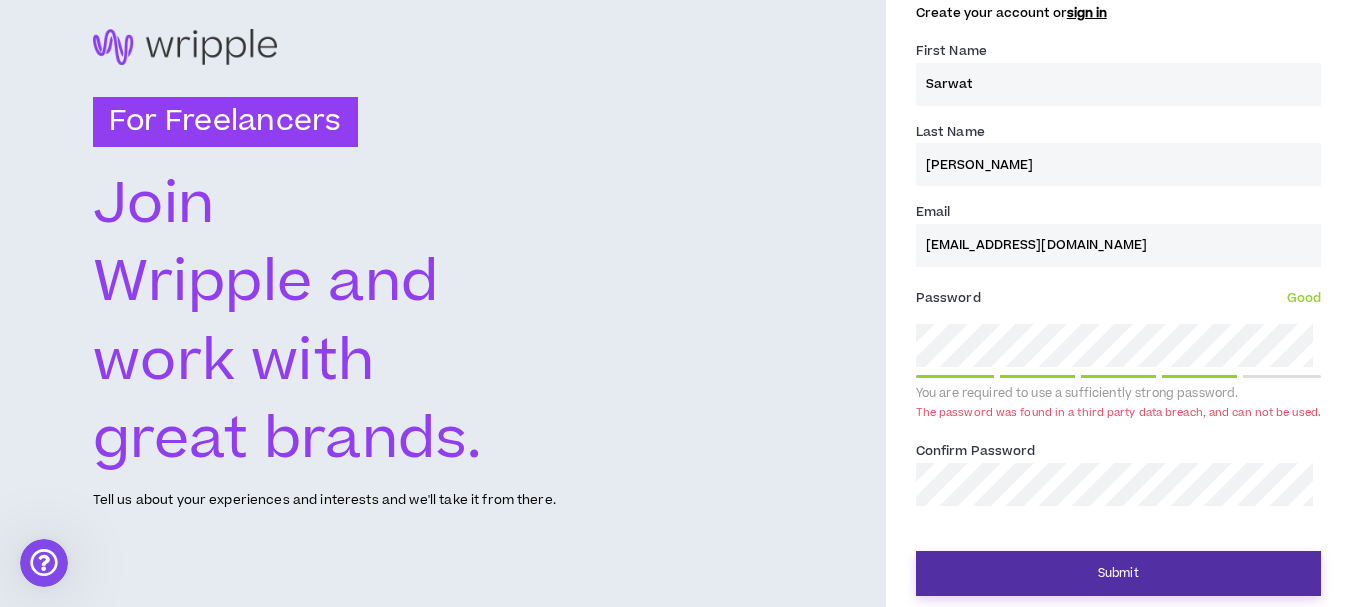 scroll, scrollTop: 77, scrollLeft: 0, axis: vertical 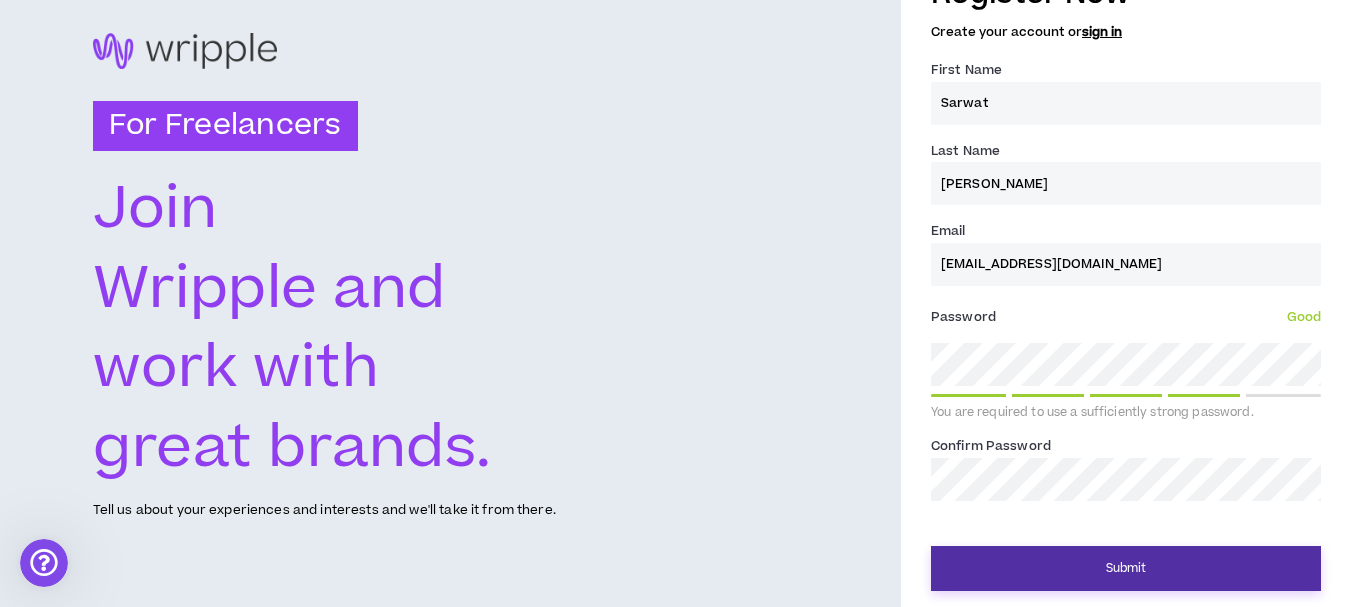 click on "Submit" at bounding box center [1126, 568] 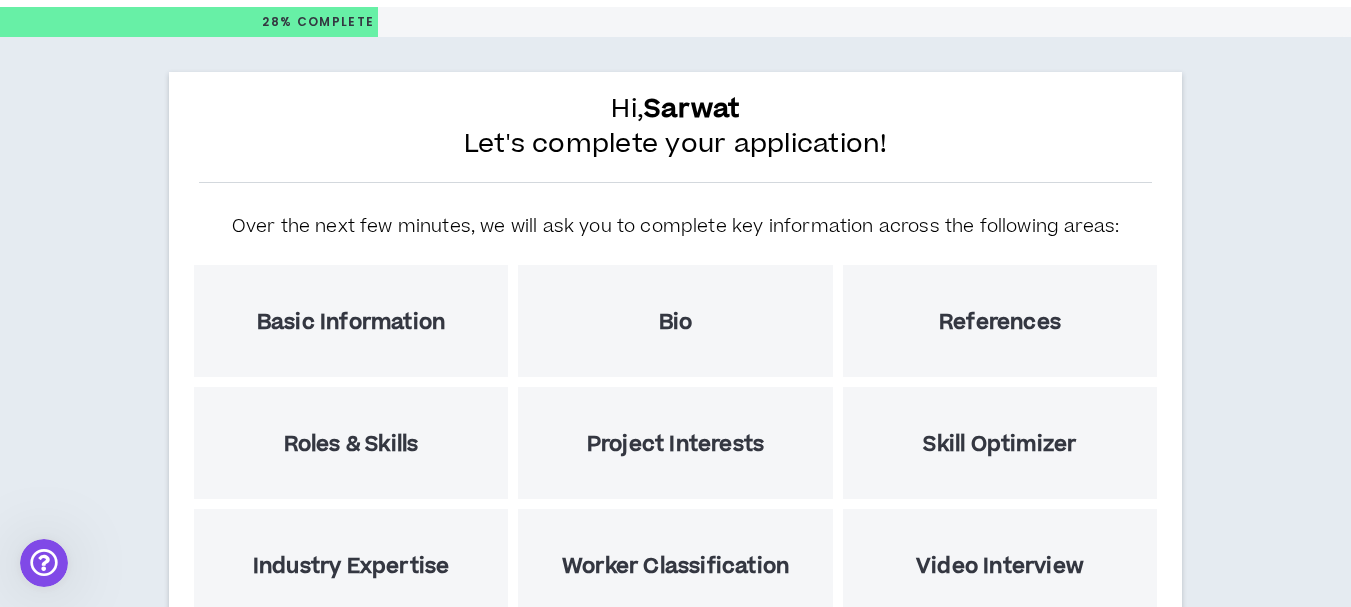scroll, scrollTop: 0, scrollLeft: 0, axis: both 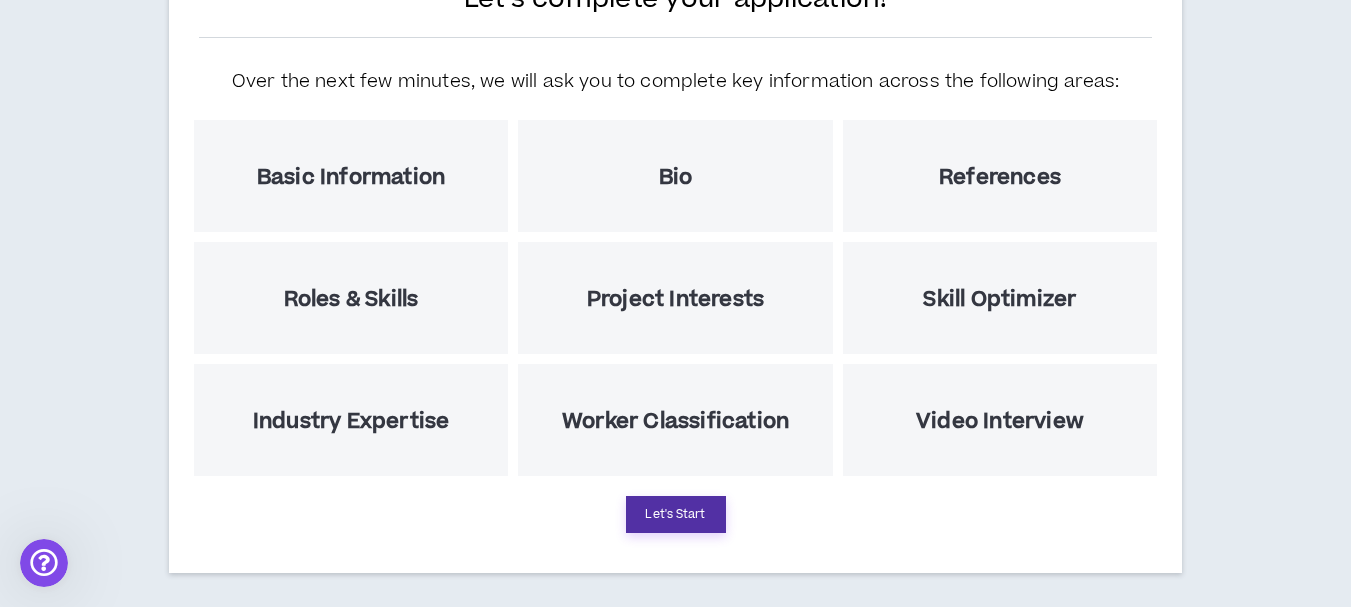 click on "Let's Start" at bounding box center [676, 514] 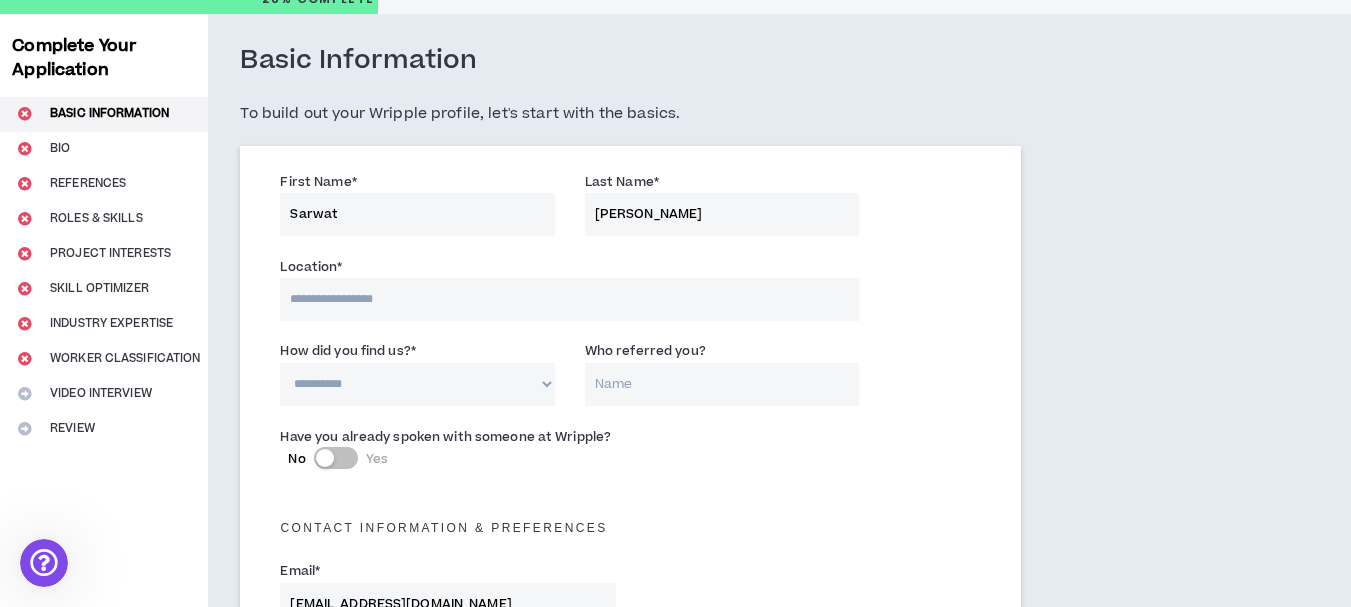 scroll, scrollTop: 0, scrollLeft: 0, axis: both 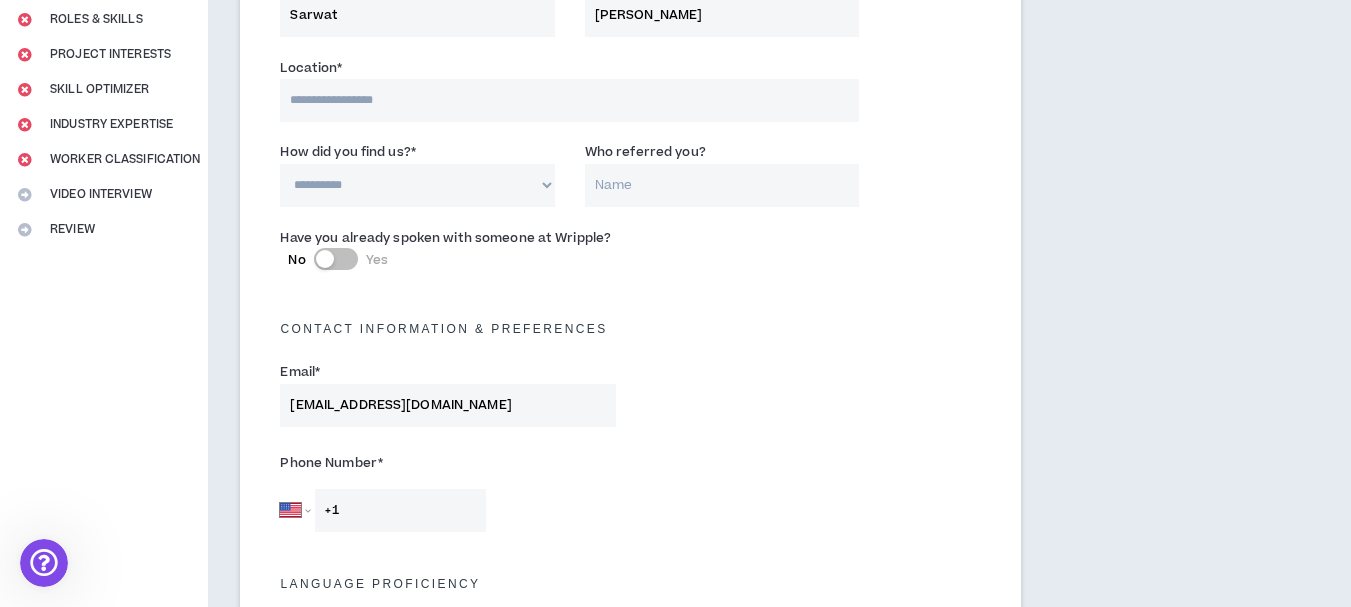 click at bounding box center [569, 100] 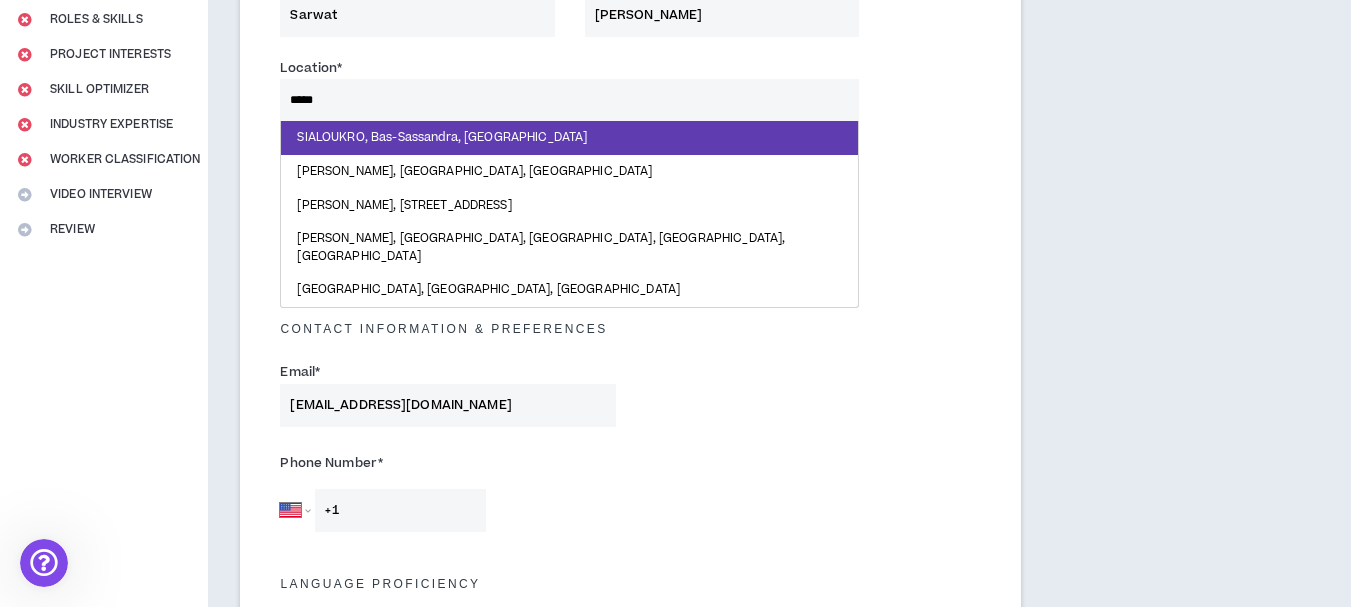type on "****" 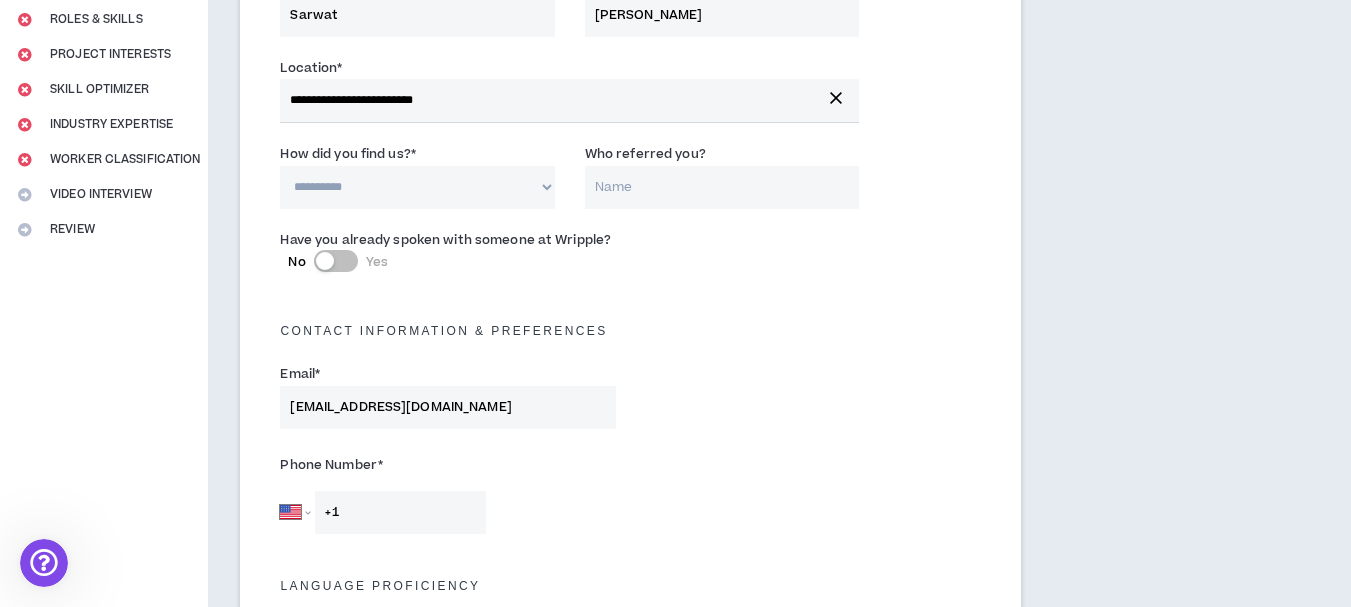 click on "**********" at bounding box center (417, 187) 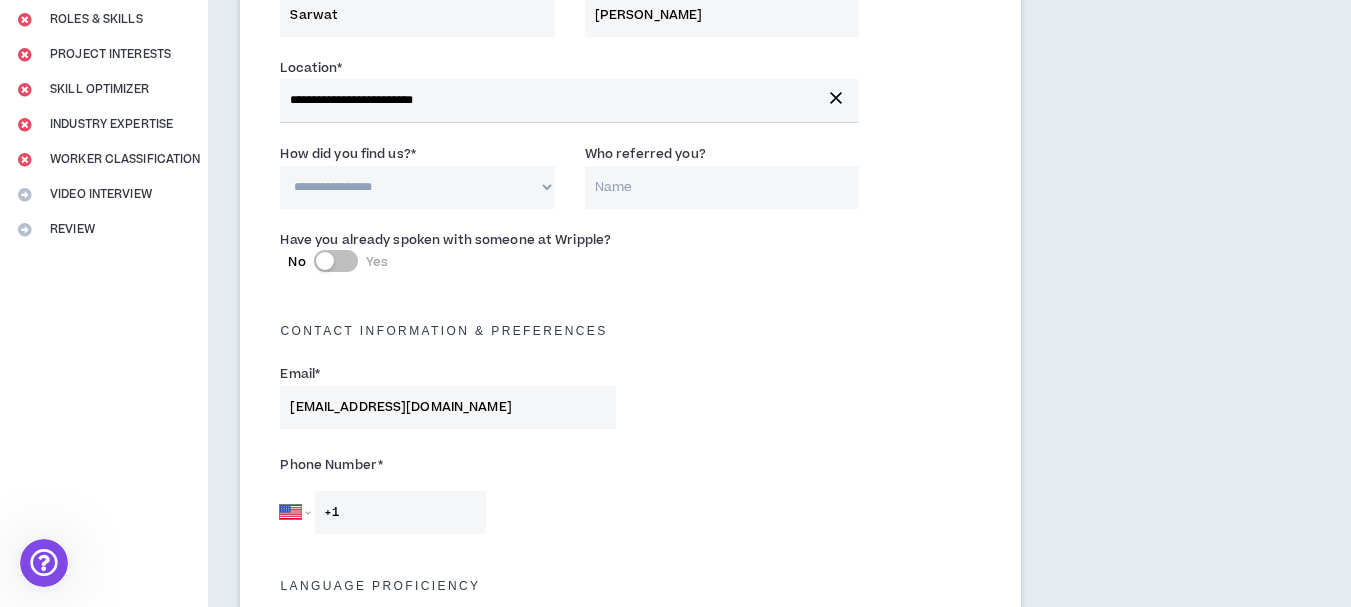 click on "**********" at bounding box center [417, 187] 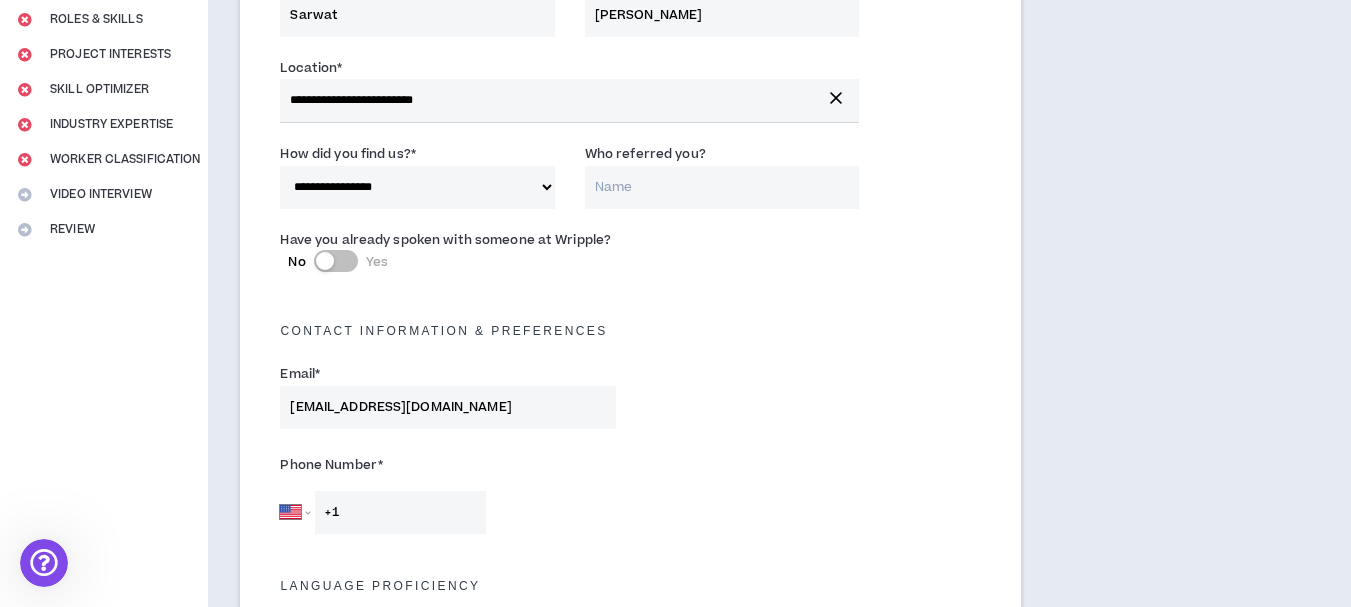 click on "Who referred you?" at bounding box center (722, 187) 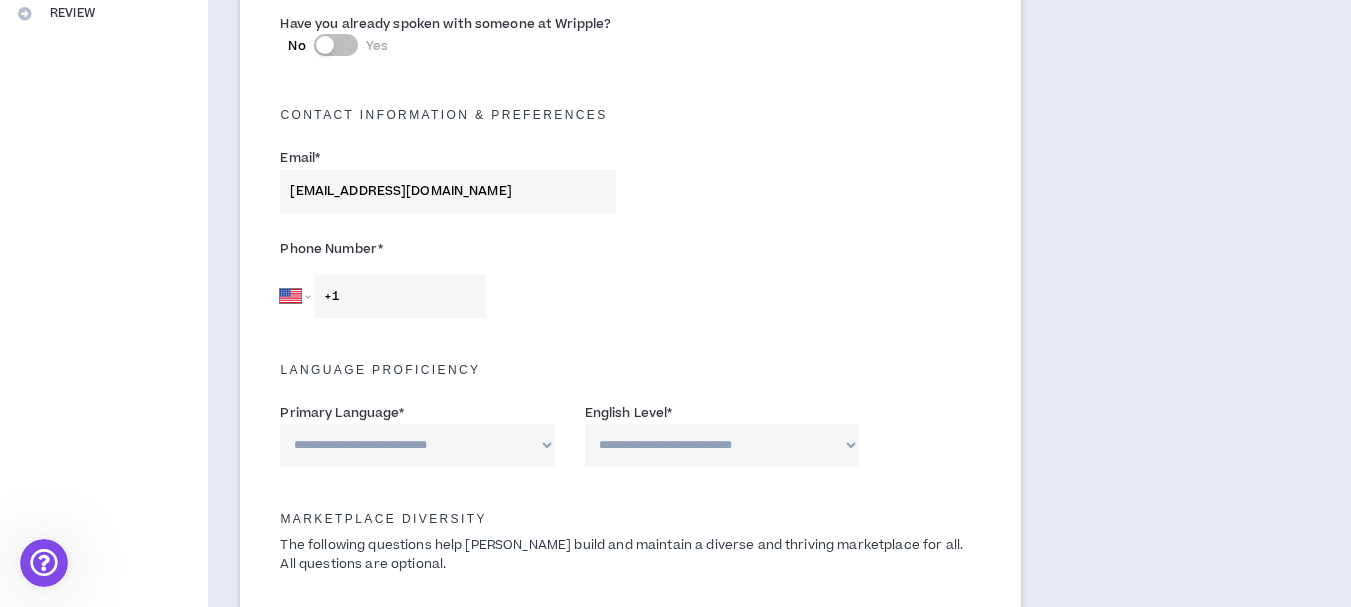scroll, scrollTop: 495, scrollLeft: 0, axis: vertical 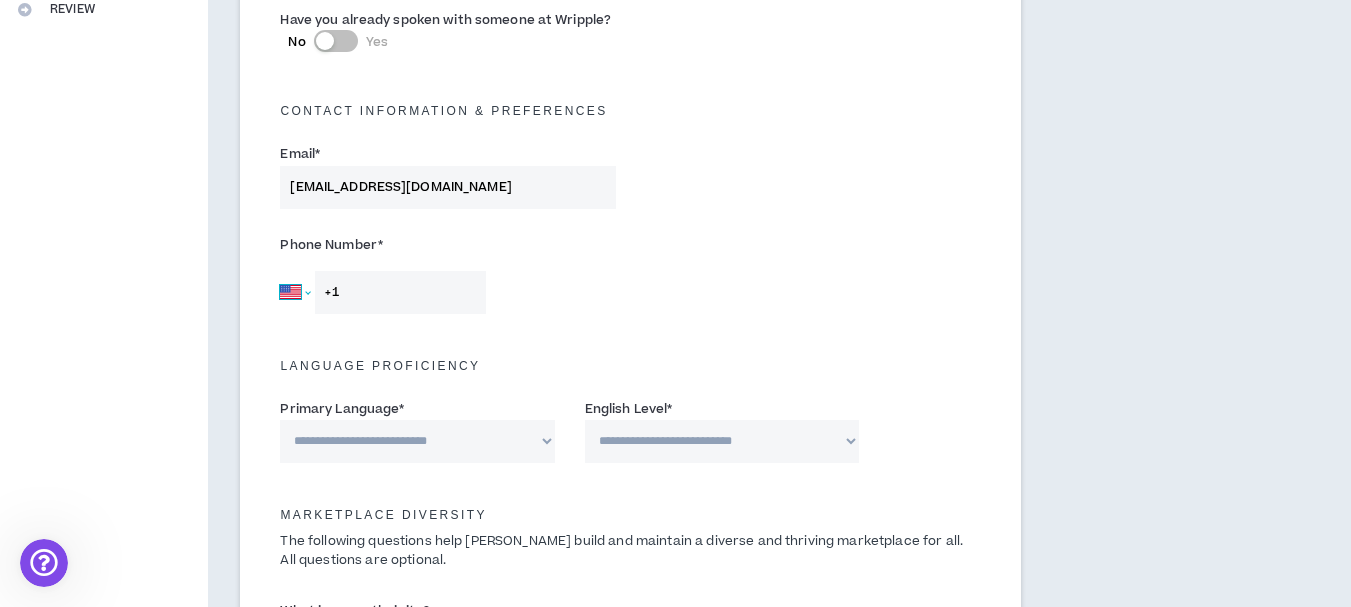 click on "[GEOGRAPHIC_DATA] [GEOGRAPHIC_DATA] [GEOGRAPHIC_DATA] [GEOGRAPHIC_DATA] [US_STATE] [GEOGRAPHIC_DATA] [GEOGRAPHIC_DATA] [GEOGRAPHIC_DATA] [GEOGRAPHIC_DATA] [GEOGRAPHIC_DATA] [GEOGRAPHIC_DATA] [GEOGRAPHIC_DATA] [DATE][GEOGRAPHIC_DATA] [GEOGRAPHIC_DATA] [GEOGRAPHIC_DATA] [GEOGRAPHIC_DATA] [GEOGRAPHIC_DATA] [GEOGRAPHIC_DATA] [GEOGRAPHIC_DATA] [GEOGRAPHIC_DATA] [GEOGRAPHIC_DATA] [GEOGRAPHIC_DATA] [GEOGRAPHIC_DATA] [GEOGRAPHIC_DATA] [GEOGRAPHIC_DATA] [GEOGRAPHIC_DATA] [GEOGRAPHIC_DATA] [GEOGRAPHIC_DATA], [GEOGRAPHIC_DATA] [GEOGRAPHIC_DATA] [GEOGRAPHIC_DATA] [GEOGRAPHIC_DATA] [GEOGRAPHIC_DATA] [GEOGRAPHIC_DATA] [GEOGRAPHIC_DATA] [GEOGRAPHIC_DATA] [GEOGRAPHIC_DATA] [GEOGRAPHIC_DATA] [GEOGRAPHIC_DATA] [GEOGRAPHIC_DATA] [GEOGRAPHIC_DATA] [GEOGRAPHIC_DATA] [GEOGRAPHIC_DATA] [GEOGRAPHIC_DATA] [GEOGRAPHIC_DATA] [GEOGRAPHIC_DATA] [GEOGRAPHIC_DATA] [GEOGRAPHIC_DATA] [GEOGRAPHIC_DATA] [GEOGRAPHIC_DATA] [GEOGRAPHIC_DATA] [GEOGRAPHIC_DATA], [GEOGRAPHIC_DATA] [GEOGRAPHIC_DATA] [GEOGRAPHIC_DATA] d'Ivoire [GEOGRAPHIC_DATA] [GEOGRAPHIC_DATA] [GEOGRAPHIC_DATA] [GEOGRAPHIC_DATA] [GEOGRAPHIC_DATA] [GEOGRAPHIC_DATA] [GEOGRAPHIC_DATA] [GEOGRAPHIC_DATA] [GEOGRAPHIC_DATA] [GEOGRAPHIC_DATA] [GEOGRAPHIC_DATA] [GEOGRAPHIC_DATA] [GEOGRAPHIC_DATA] [GEOGRAPHIC_DATA] [GEOGRAPHIC_DATA] [GEOGRAPHIC_DATA] [GEOGRAPHIC_DATA] [GEOGRAPHIC_DATA] [US_STATE] [GEOGRAPHIC_DATA] [GEOGRAPHIC_DATA] [GEOGRAPHIC_DATA] [GEOGRAPHIC_DATA] [GEOGRAPHIC_DATA] [GEOGRAPHIC_DATA] [GEOGRAPHIC_DATA] [US_STATE] [GEOGRAPHIC_DATA] [GEOGRAPHIC_DATA] [GEOGRAPHIC_DATA] [GEOGRAPHIC_DATA] [GEOGRAPHIC_DATA] [GEOGRAPHIC_DATA] [GEOGRAPHIC_DATA] [US_STATE] [GEOGRAPHIC_DATA] [GEOGRAPHIC_DATA] [GEOGRAPHIC_DATA]" at bounding box center [295, 292] 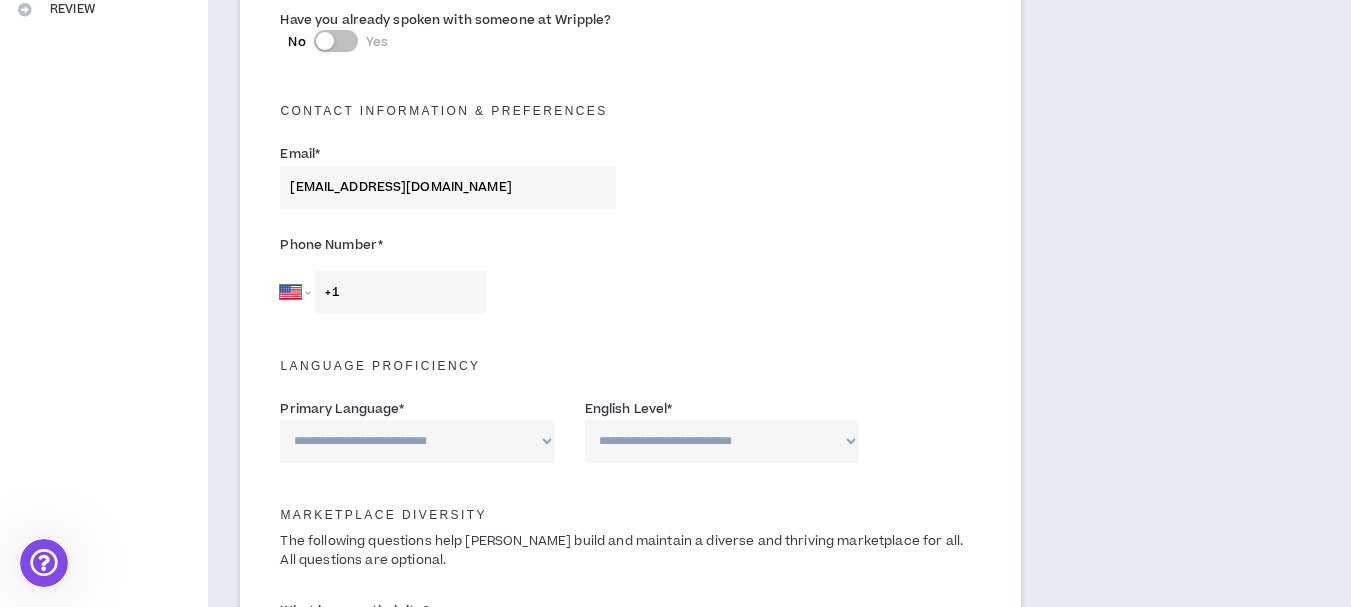 click on "[GEOGRAPHIC_DATA] [GEOGRAPHIC_DATA] [GEOGRAPHIC_DATA] [GEOGRAPHIC_DATA] [US_STATE] [GEOGRAPHIC_DATA] [GEOGRAPHIC_DATA] [GEOGRAPHIC_DATA] [GEOGRAPHIC_DATA] [GEOGRAPHIC_DATA] [GEOGRAPHIC_DATA] [GEOGRAPHIC_DATA] [DATE][GEOGRAPHIC_DATA] [GEOGRAPHIC_DATA] [GEOGRAPHIC_DATA] [GEOGRAPHIC_DATA] [GEOGRAPHIC_DATA] [GEOGRAPHIC_DATA] [GEOGRAPHIC_DATA] [GEOGRAPHIC_DATA] [GEOGRAPHIC_DATA] [GEOGRAPHIC_DATA] [GEOGRAPHIC_DATA] [GEOGRAPHIC_DATA] [GEOGRAPHIC_DATA] [GEOGRAPHIC_DATA] [GEOGRAPHIC_DATA] [GEOGRAPHIC_DATA], [GEOGRAPHIC_DATA] [GEOGRAPHIC_DATA] [GEOGRAPHIC_DATA] [GEOGRAPHIC_DATA] [GEOGRAPHIC_DATA] [GEOGRAPHIC_DATA] [GEOGRAPHIC_DATA] [GEOGRAPHIC_DATA] [GEOGRAPHIC_DATA] [GEOGRAPHIC_DATA] [GEOGRAPHIC_DATA] [GEOGRAPHIC_DATA] [GEOGRAPHIC_DATA] [GEOGRAPHIC_DATA] [GEOGRAPHIC_DATA] [GEOGRAPHIC_DATA] [GEOGRAPHIC_DATA] [GEOGRAPHIC_DATA] [GEOGRAPHIC_DATA] [GEOGRAPHIC_DATA] [GEOGRAPHIC_DATA] [GEOGRAPHIC_DATA] [GEOGRAPHIC_DATA] [GEOGRAPHIC_DATA], [GEOGRAPHIC_DATA] [GEOGRAPHIC_DATA] [GEOGRAPHIC_DATA] d'Ivoire [GEOGRAPHIC_DATA] [GEOGRAPHIC_DATA] [GEOGRAPHIC_DATA] [GEOGRAPHIC_DATA] [GEOGRAPHIC_DATA] [GEOGRAPHIC_DATA] [GEOGRAPHIC_DATA] [GEOGRAPHIC_DATA] [GEOGRAPHIC_DATA] [GEOGRAPHIC_DATA] [GEOGRAPHIC_DATA] [GEOGRAPHIC_DATA] [GEOGRAPHIC_DATA] [GEOGRAPHIC_DATA] [GEOGRAPHIC_DATA] [GEOGRAPHIC_DATA] [GEOGRAPHIC_DATA] [GEOGRAPHIC_DATA] [US_STATE] [GEOGRAPHIC_DATA] [GEOGRAPHIC_DATA] [GEOGRAPHIC_DATA] [GEOGRAPHIC_DATA] [GEOGRAPHIC_DATA] [GEOGRAPHIC_DATA] [GEOGRAPHIC_DATA] [US_STATE] [GEOGRAPHIC_DATA] [GEOGRAPHIC_DATA] [GEOGRAPHIC_DATA] [GEOGRAPHIC_DATA] [GEOGRAPHIC_DATA] [GEOGRAPHIC_DATA] [GEOGRAPHIC_DATA] [US_STATE] [GEOGRAPHIC_DATA] [GEOGRAPHIC_DATA] [GEOGRAPHIC_DATA]" at bounding box center (295, 292) 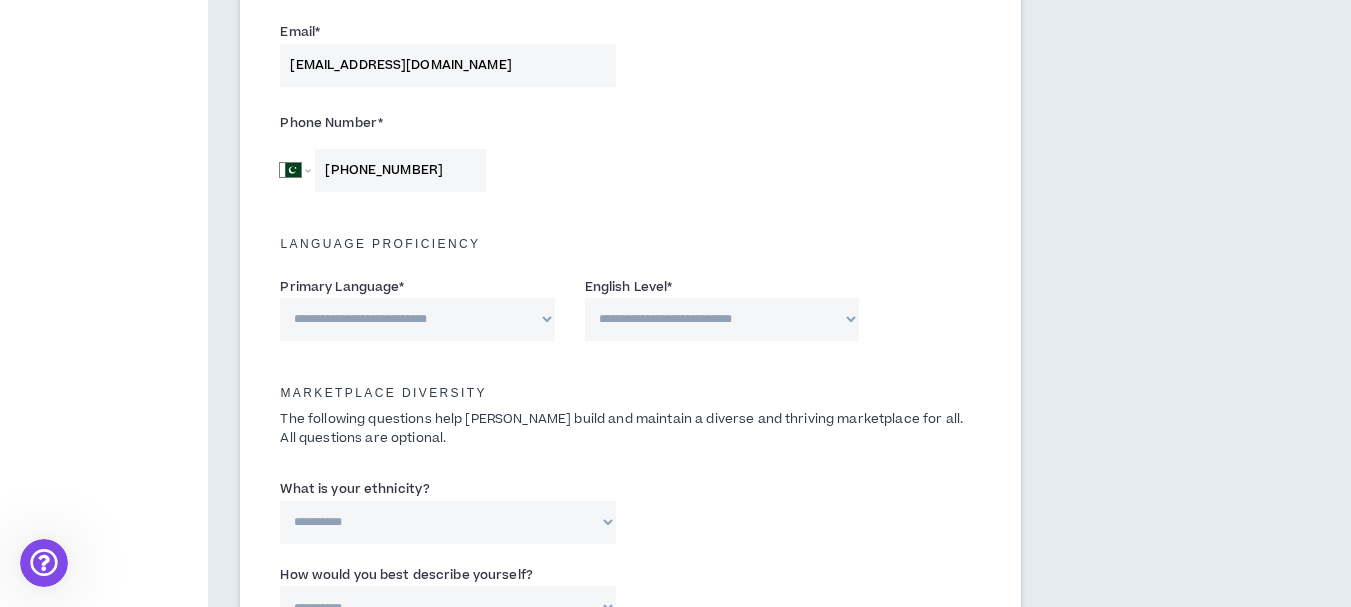 scroll, scrollTop: 660, scrollLeft: 0, axis: vertical 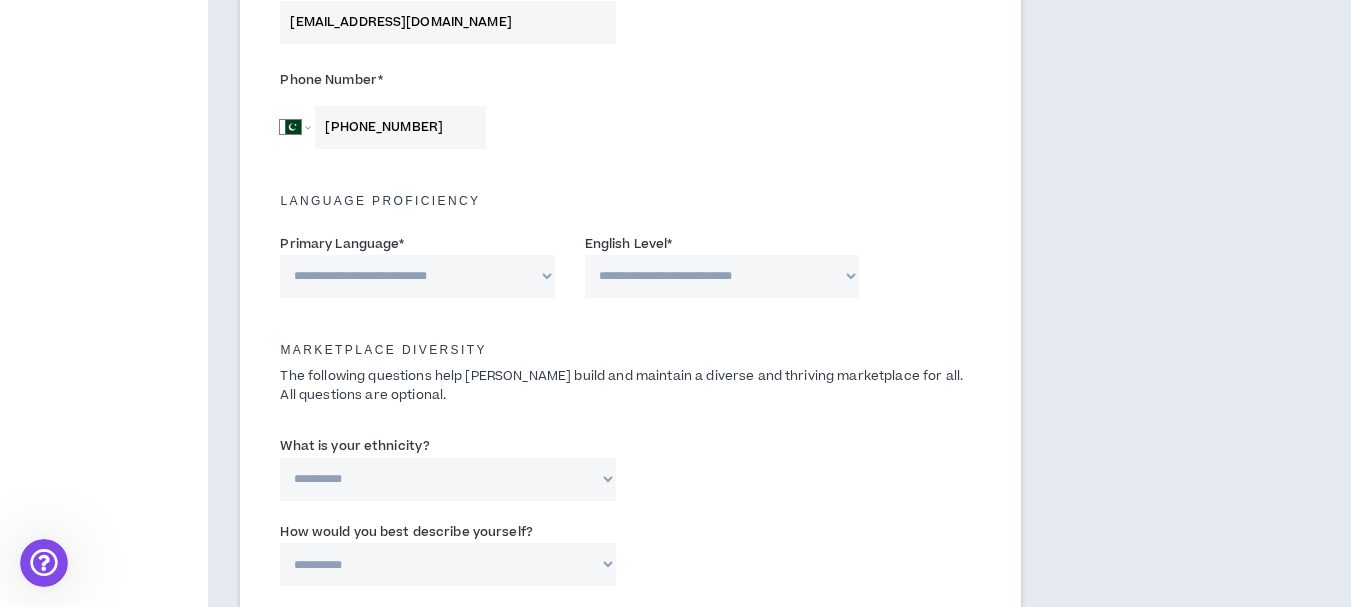 type on "[PHONE_NUMBER]" 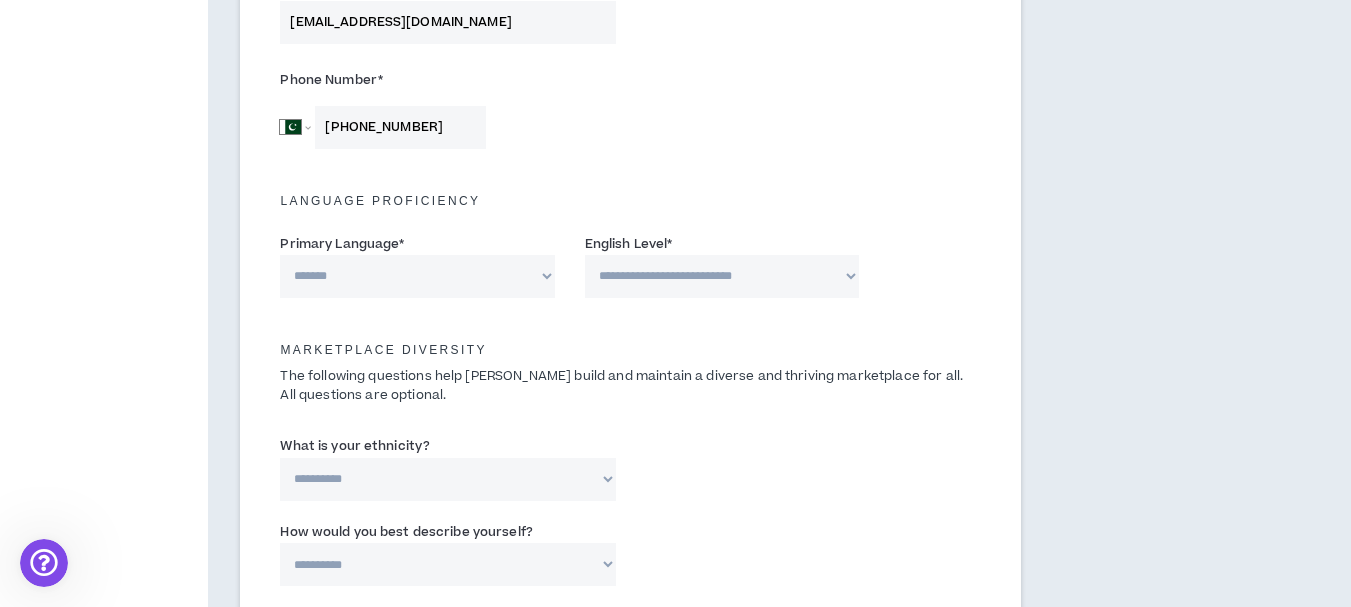 click on "**********" at bounding box center (417, 276) 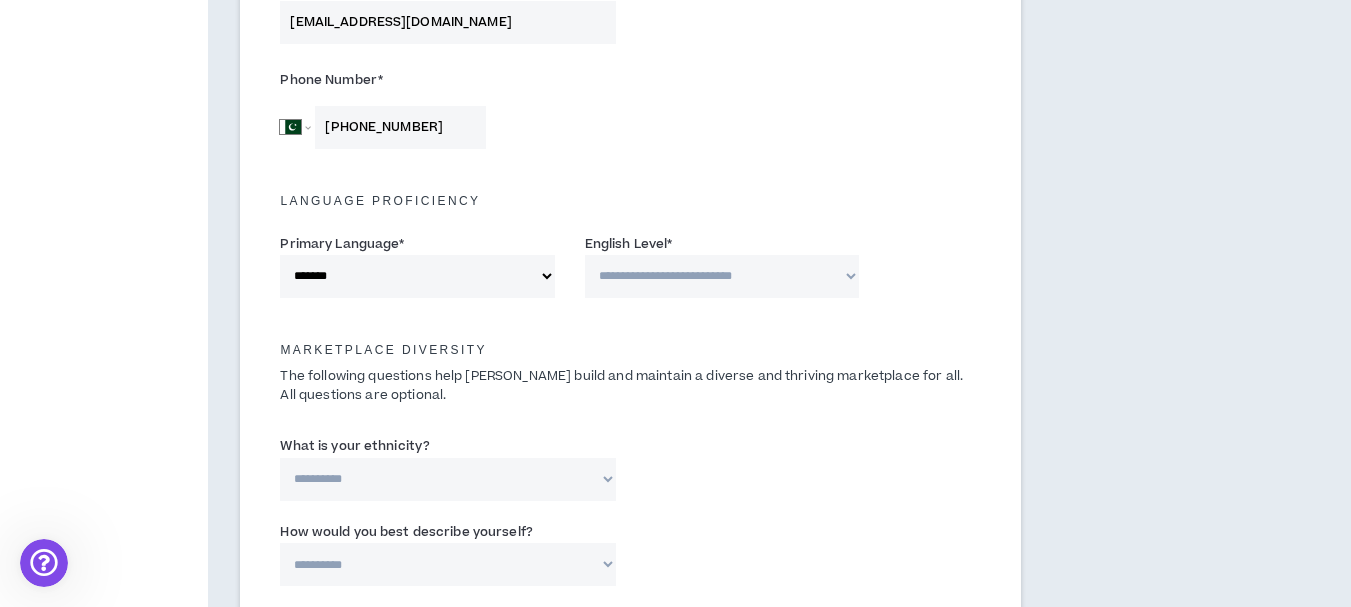 click on "**********" at bounding box center (722, 276) 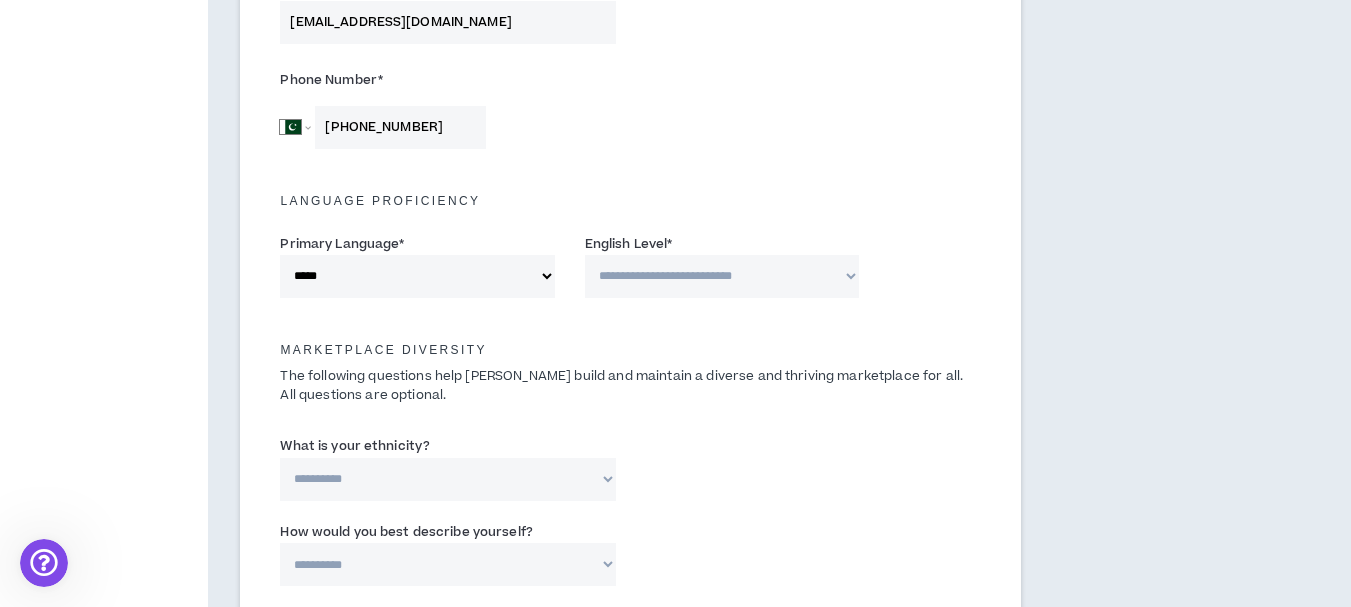 click on "**********" at bounding box center [417, 276] 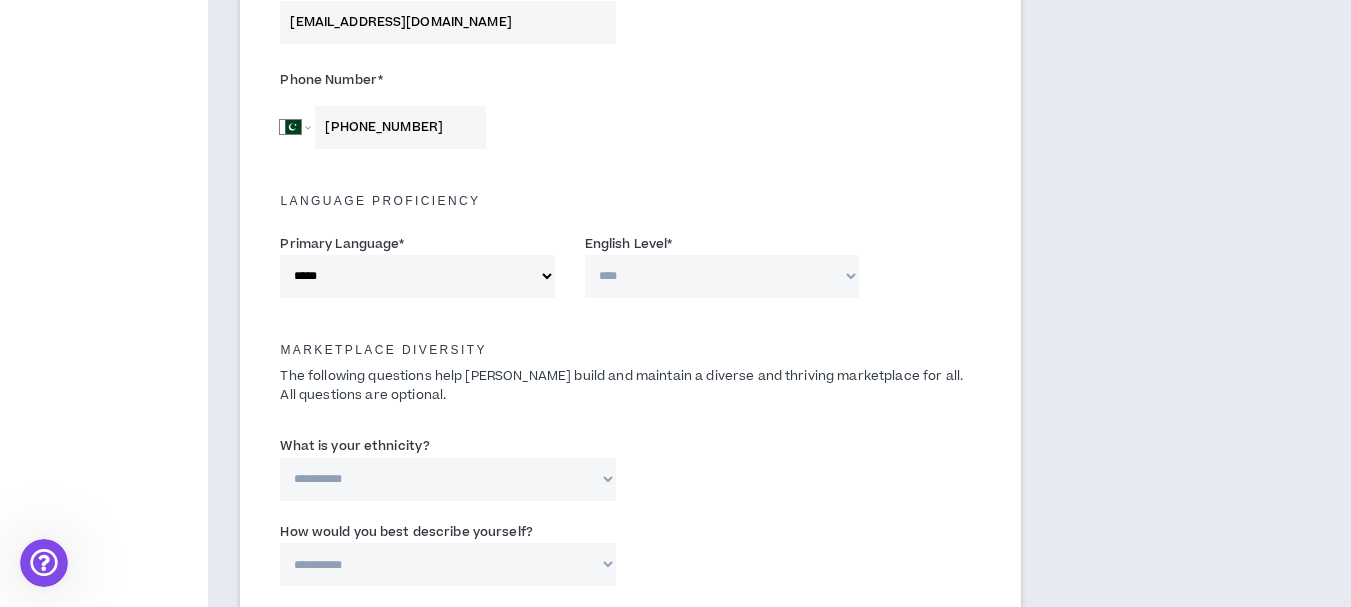click on "**********" at bounding box center (722, 276) 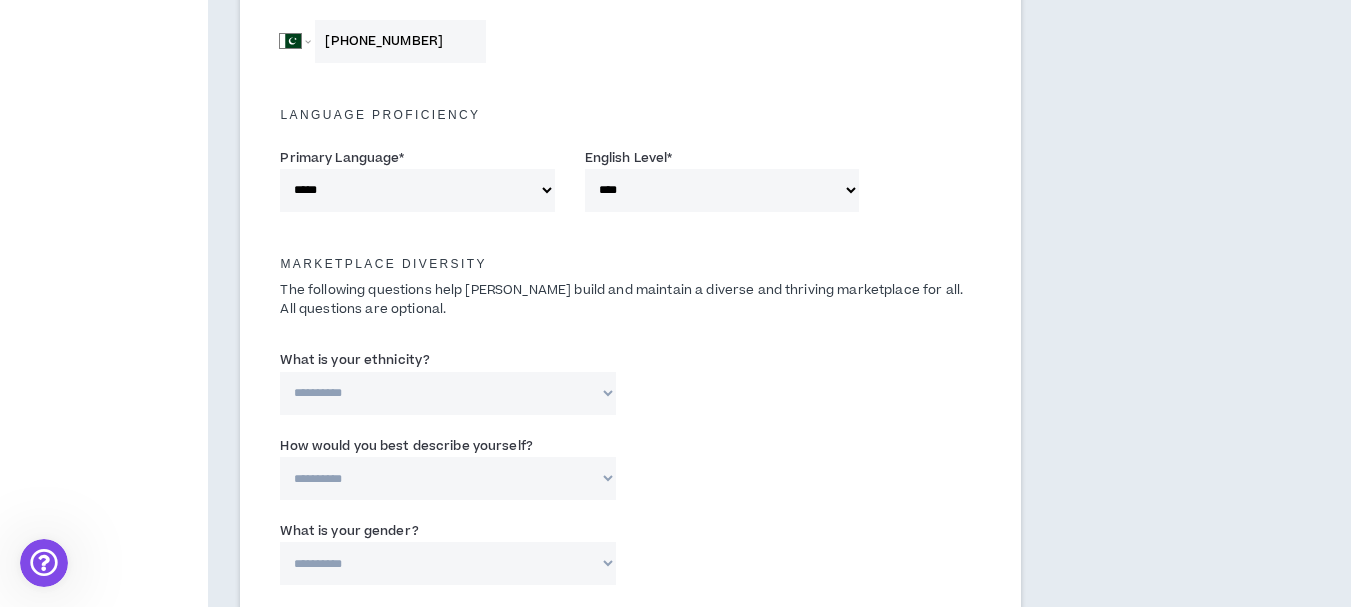 scroll, scrollTop: 849, scrollLeft: 0, axis: vertical 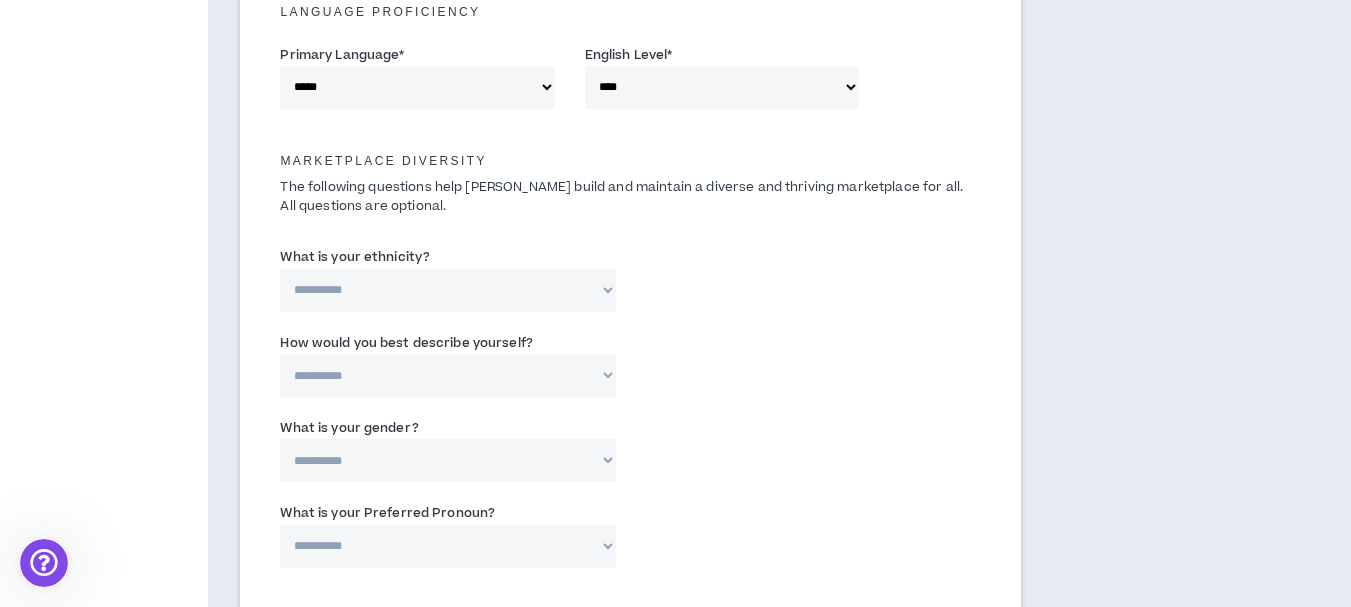 click on "**********" at bounding box center (447, 290) 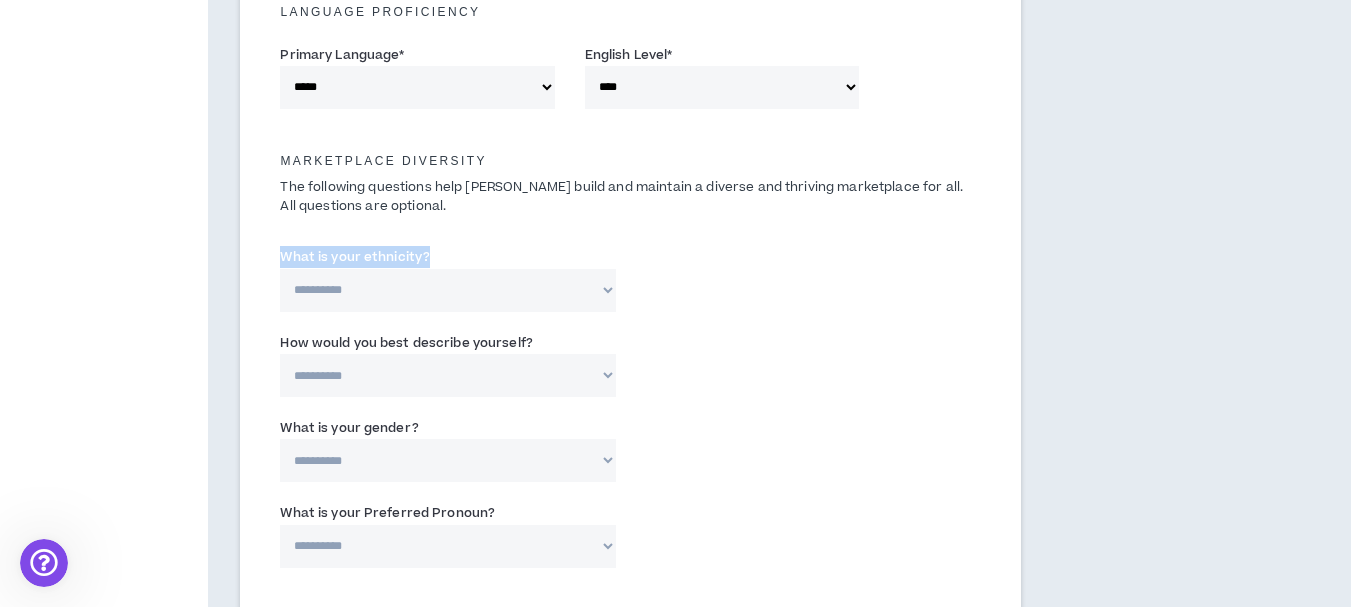 drag, startPoint x: 439, startPoint y: 246, endPoint x: 276, endPoint y: 258, distance: 163.44112 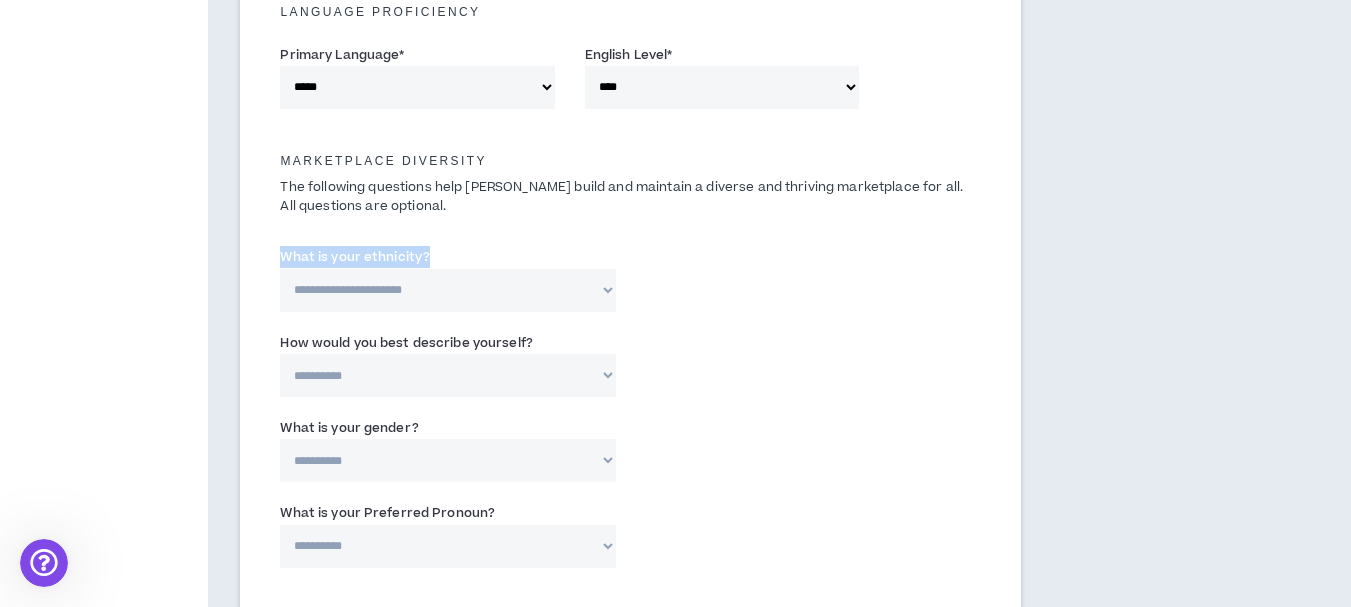 click on "**********" at bounding box center [447, 290] 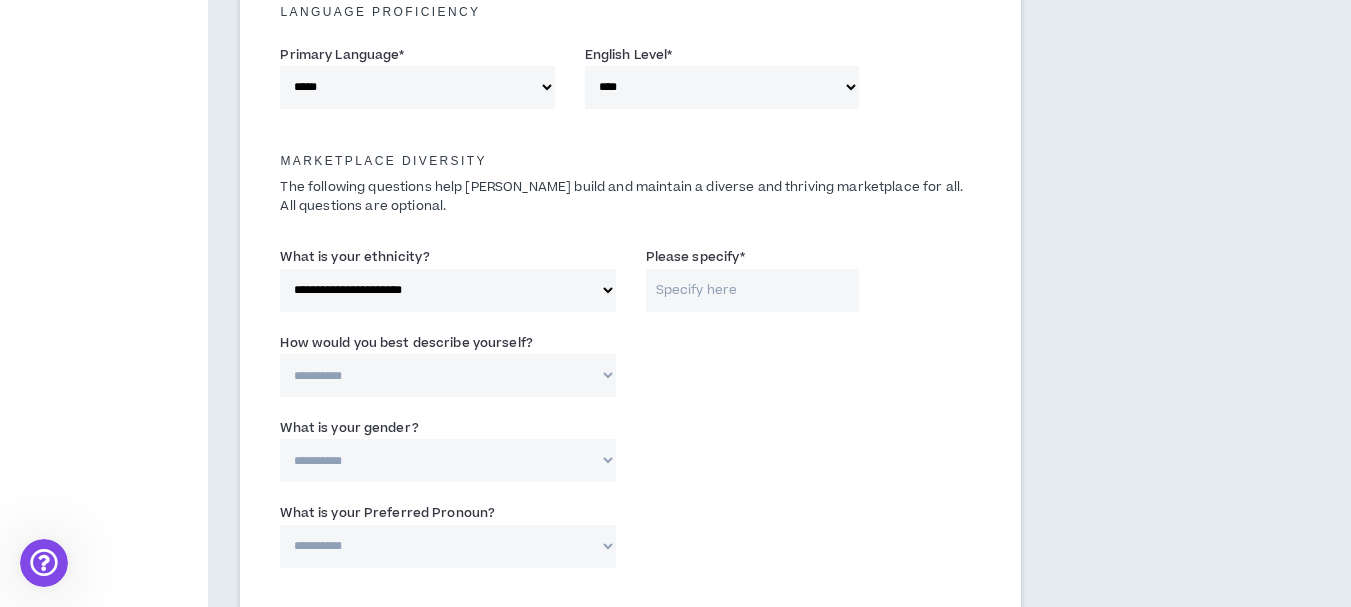 click on "Please specify  *" at bounding box center [752, 290] 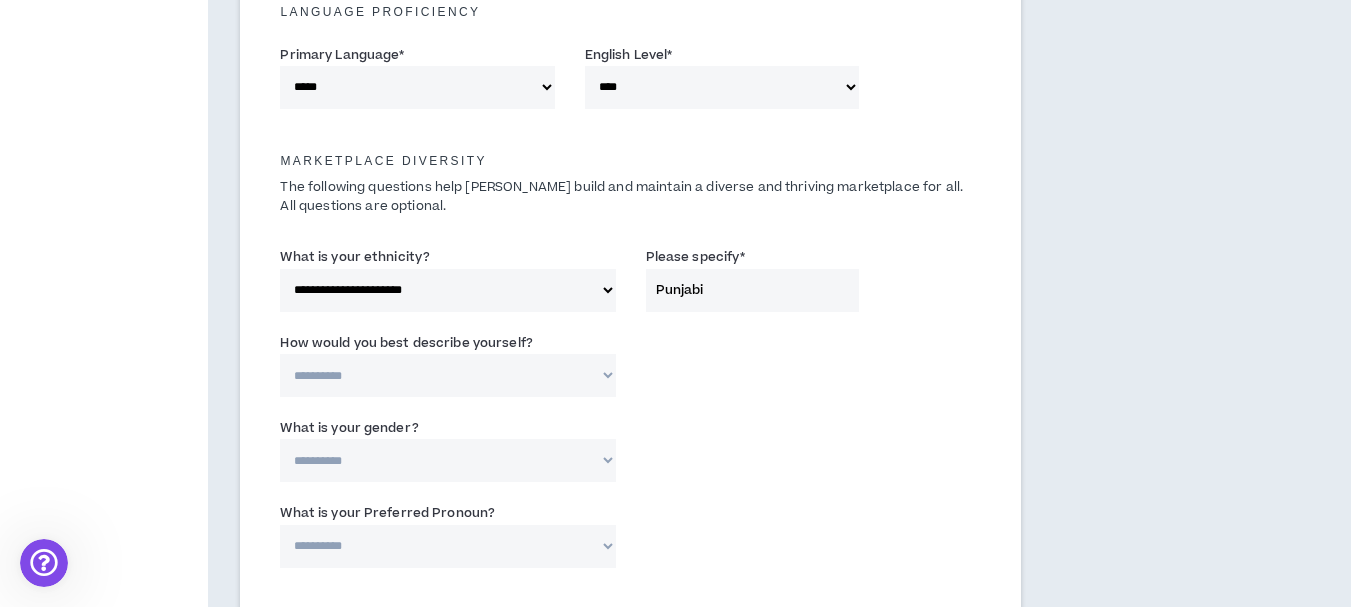 type on "Punjabi" 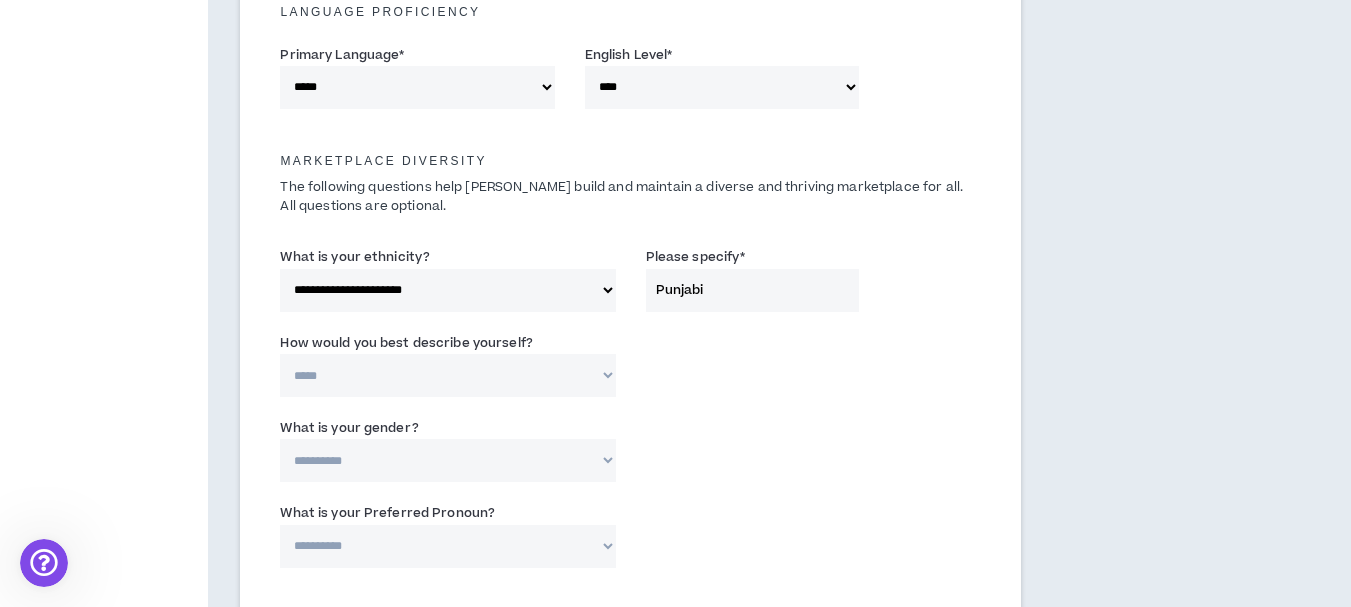click on "**********" at bounding box center [447, 375] 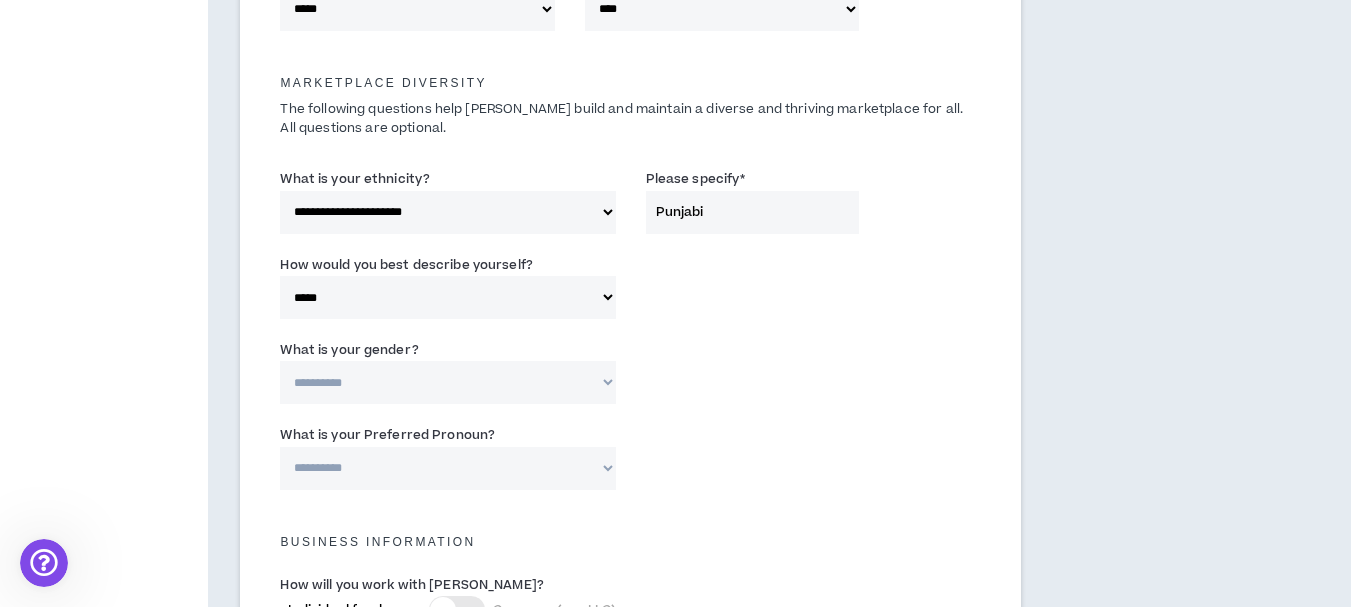 scroll, scrollTop: 1006, scrollLeft: 0, axis: vertical 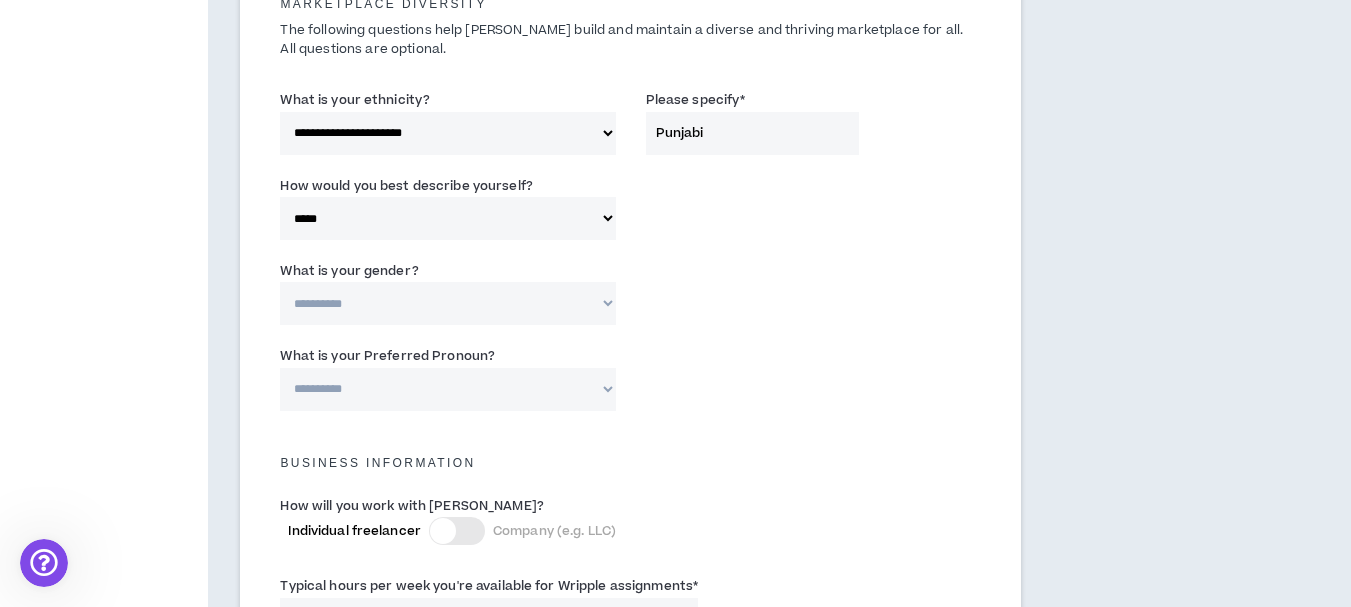click on "**********" at bounding box center [447, 303] 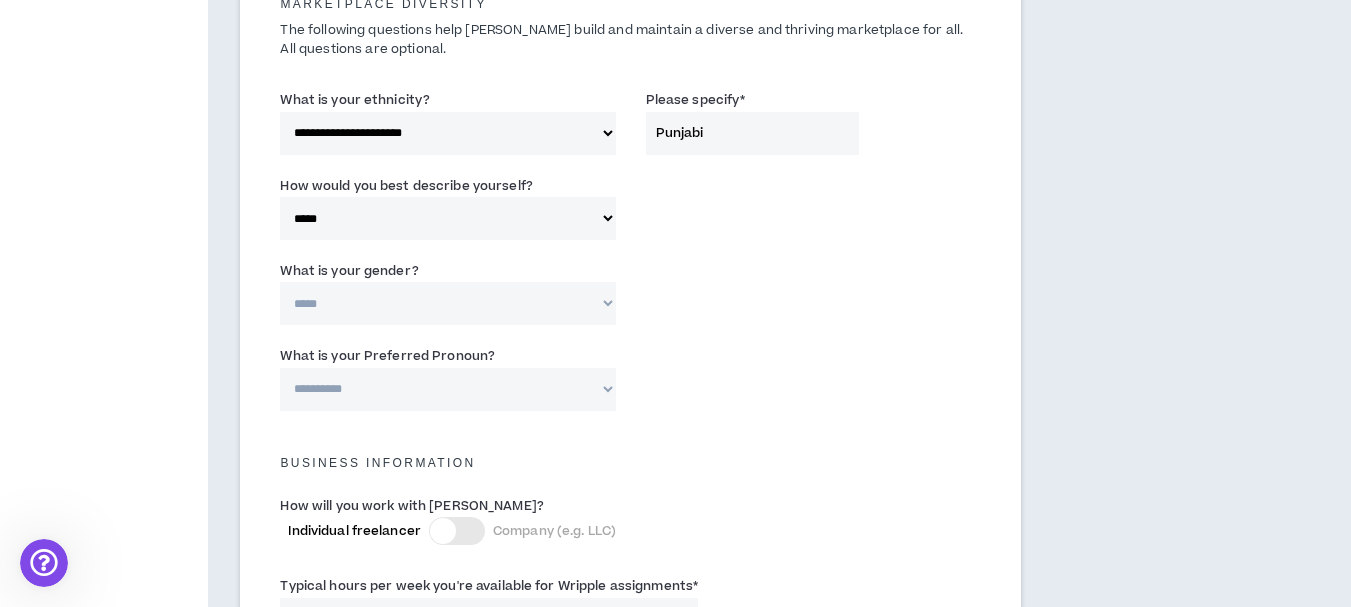 click on "**********" at bounding box center (447, 303) 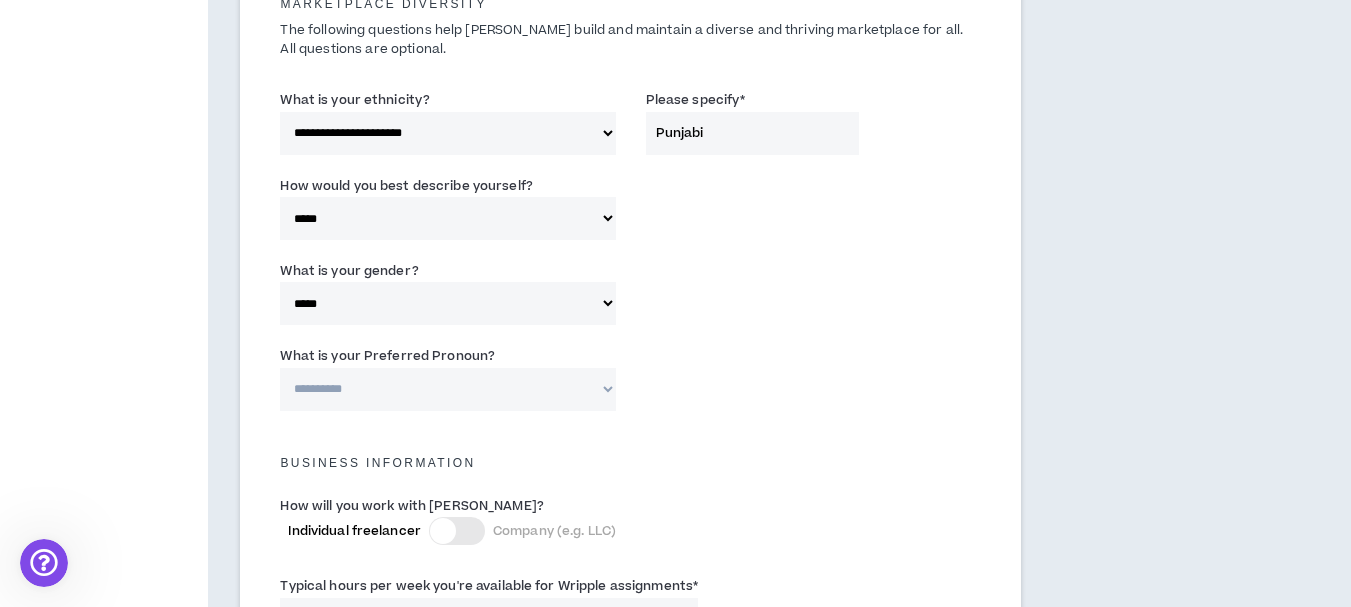 click on "**********" at bounding box center (447, 389) 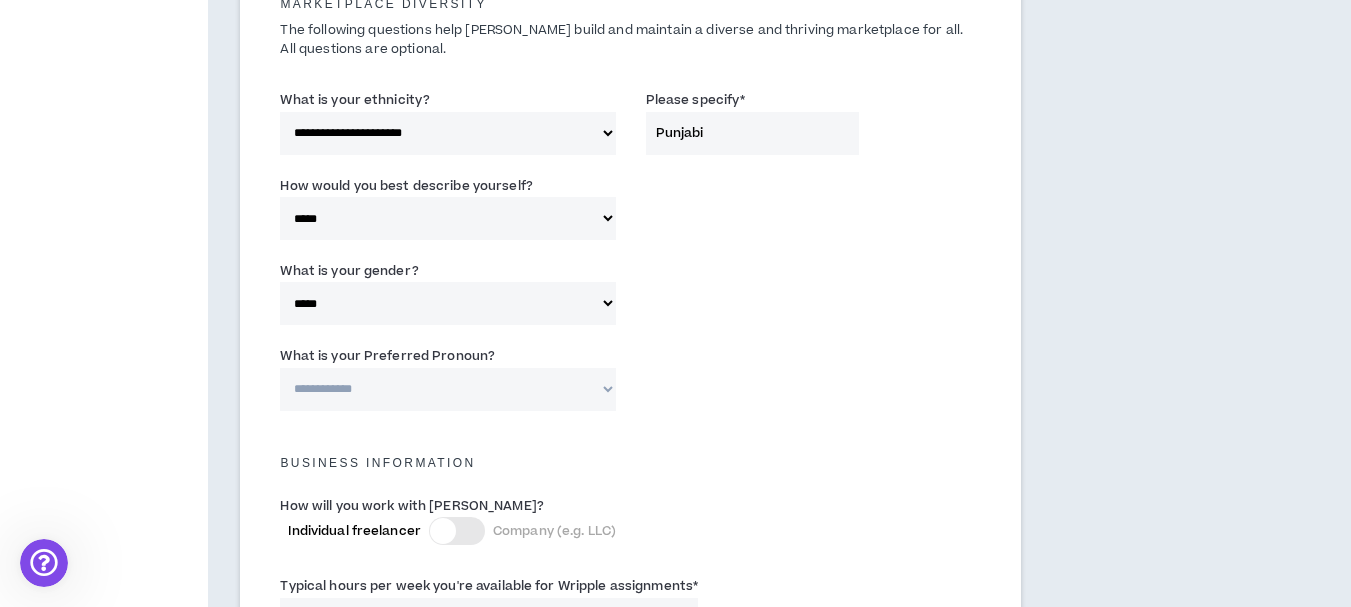 click on "**********" at bounding box center [447, 389] 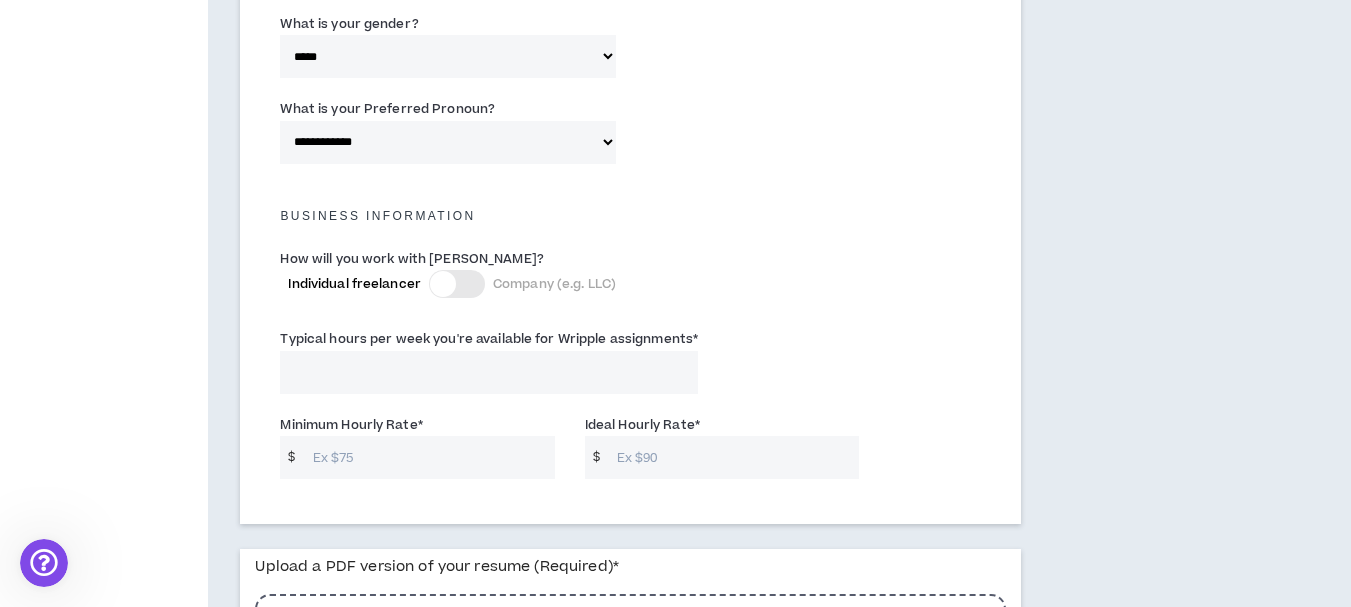 scroll, scrollTop: 1301, scrollLeft: 0, axis: vertical 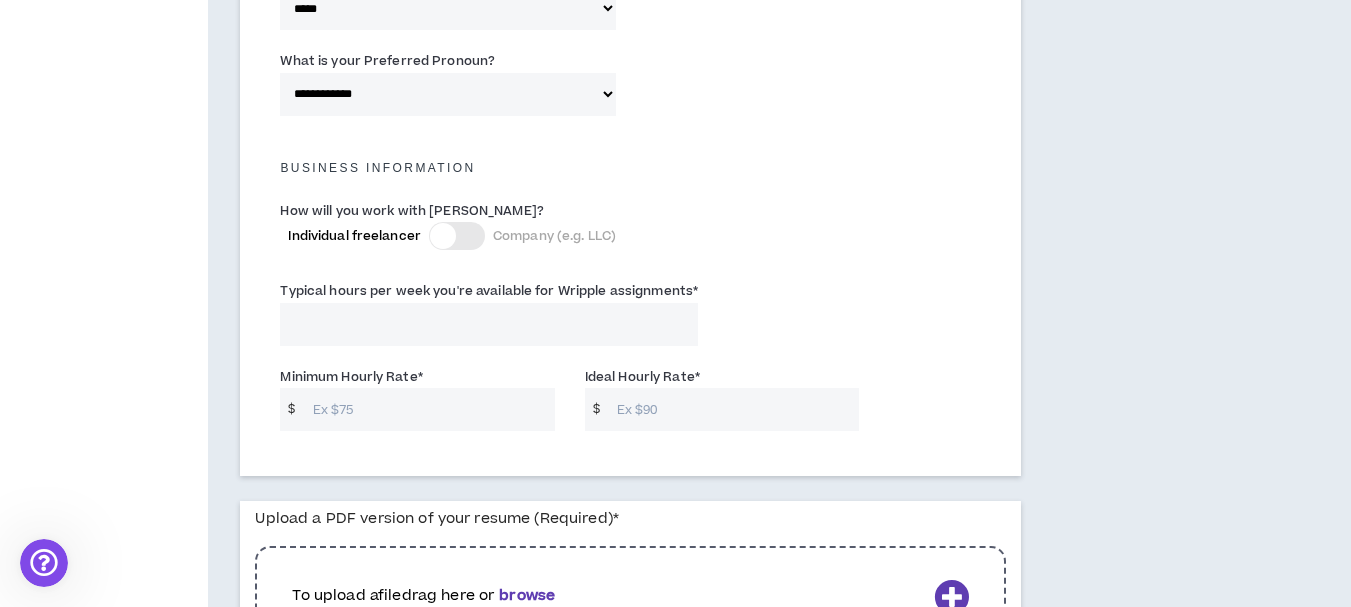 click at bounding box center [457, 236] 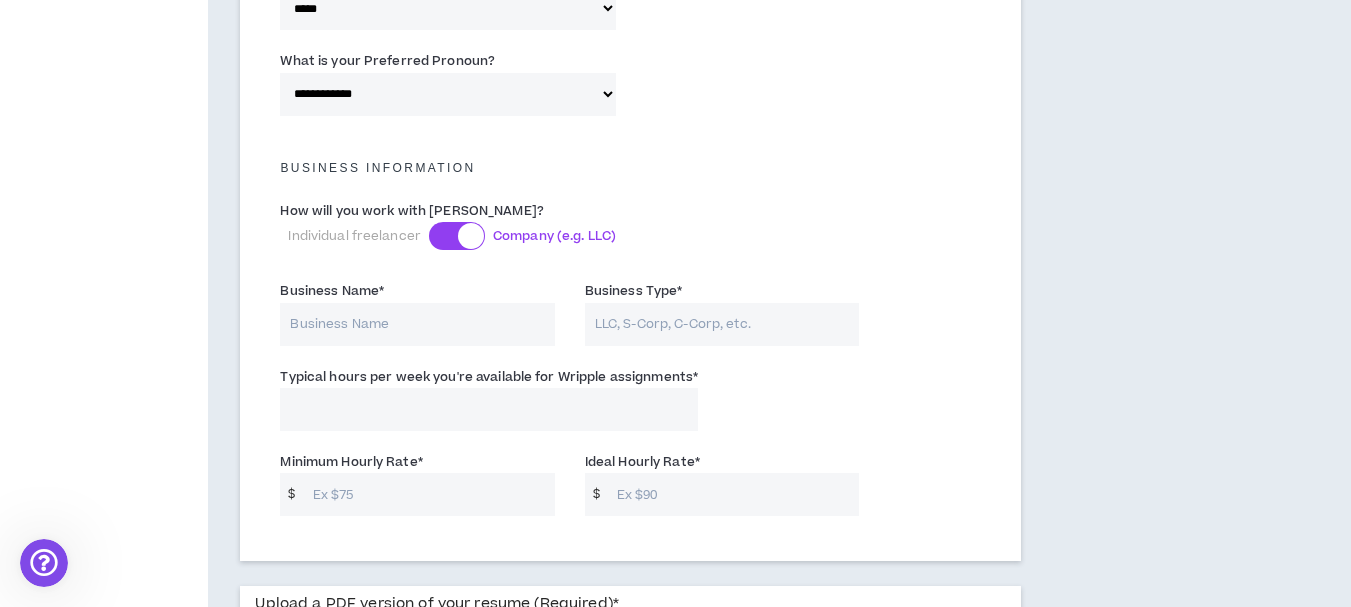 click at bounding box center (471, 236) 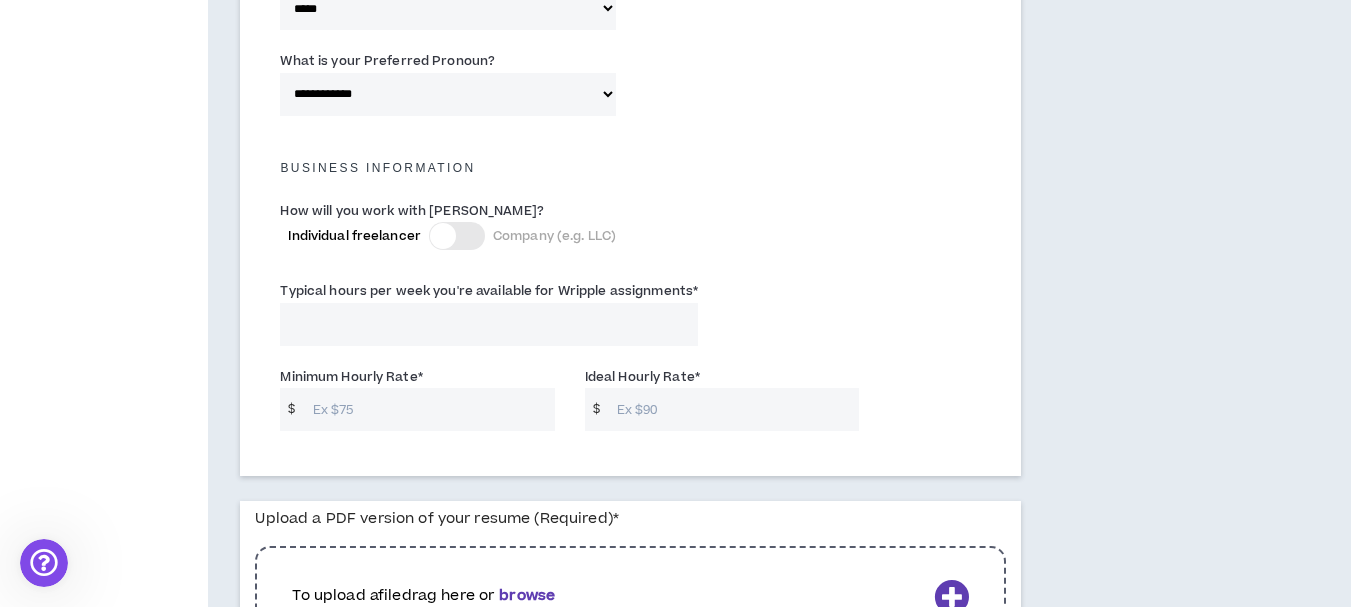 click on "Typical hours per week you're available for Wripple assignments  *" at bounding box center (489, 324) 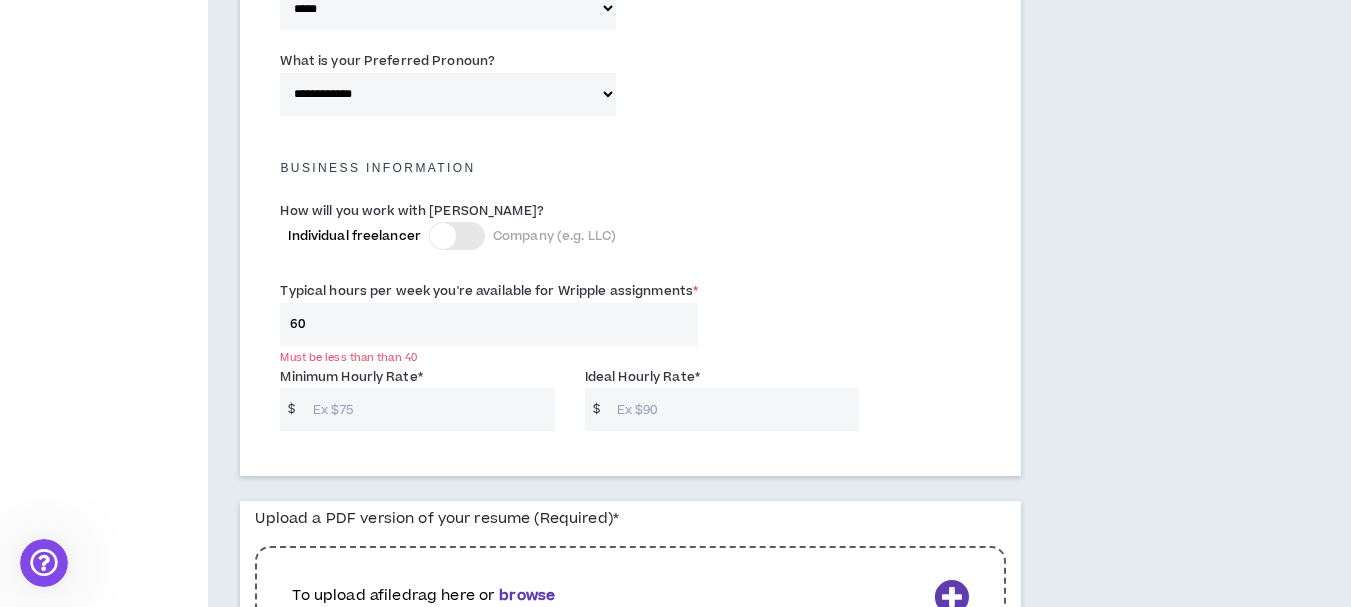 type on "6" 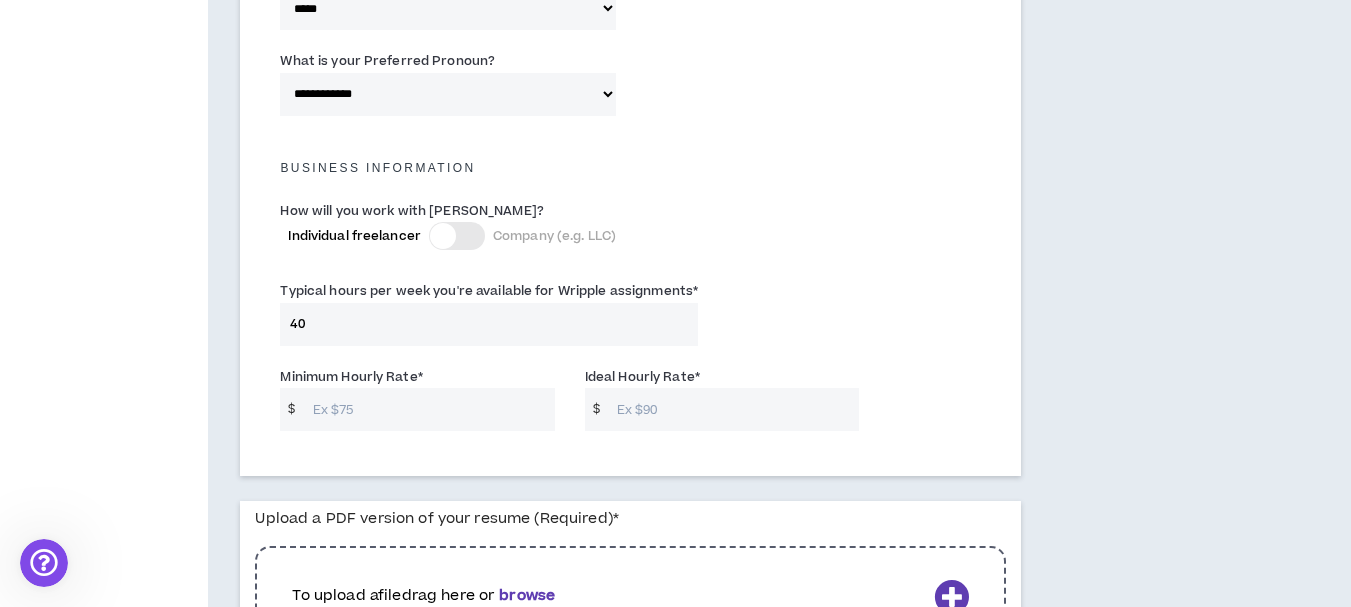 type on "40" 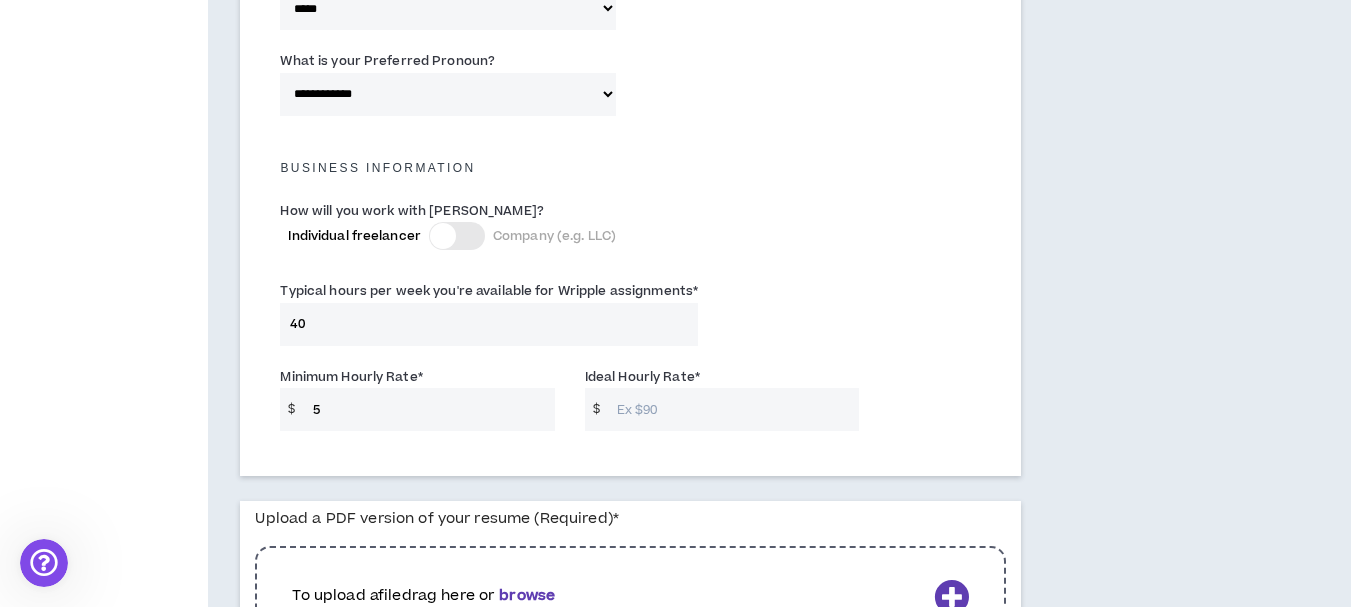 type on "5" 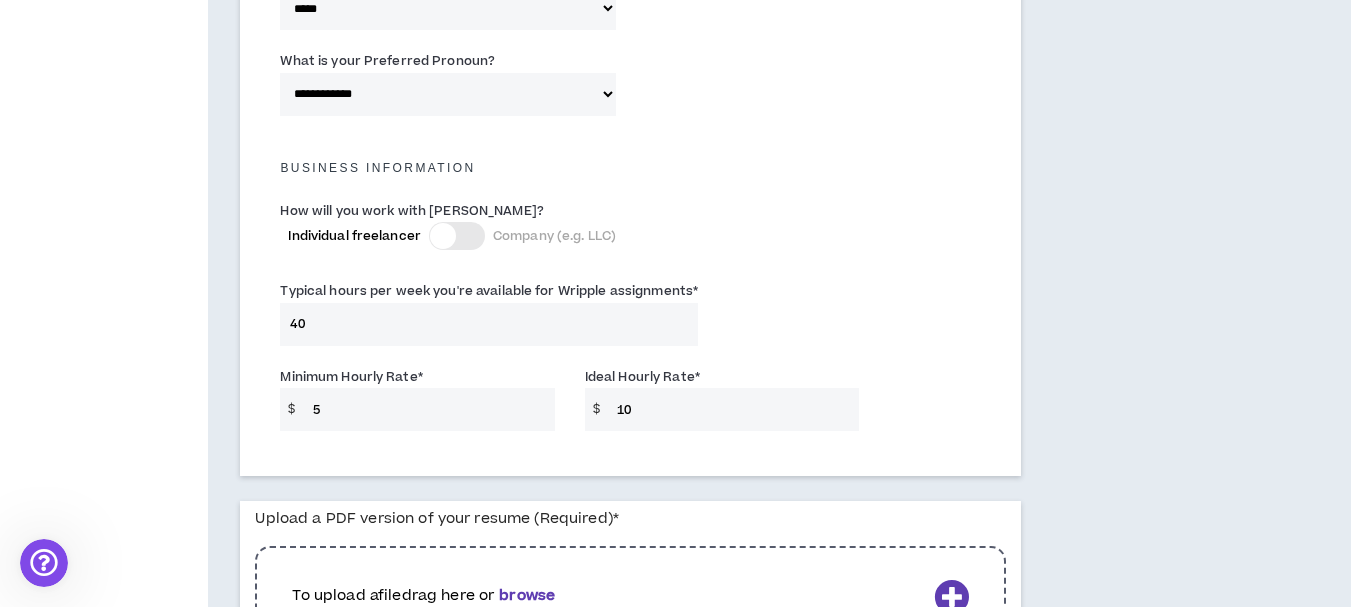 type on "10" 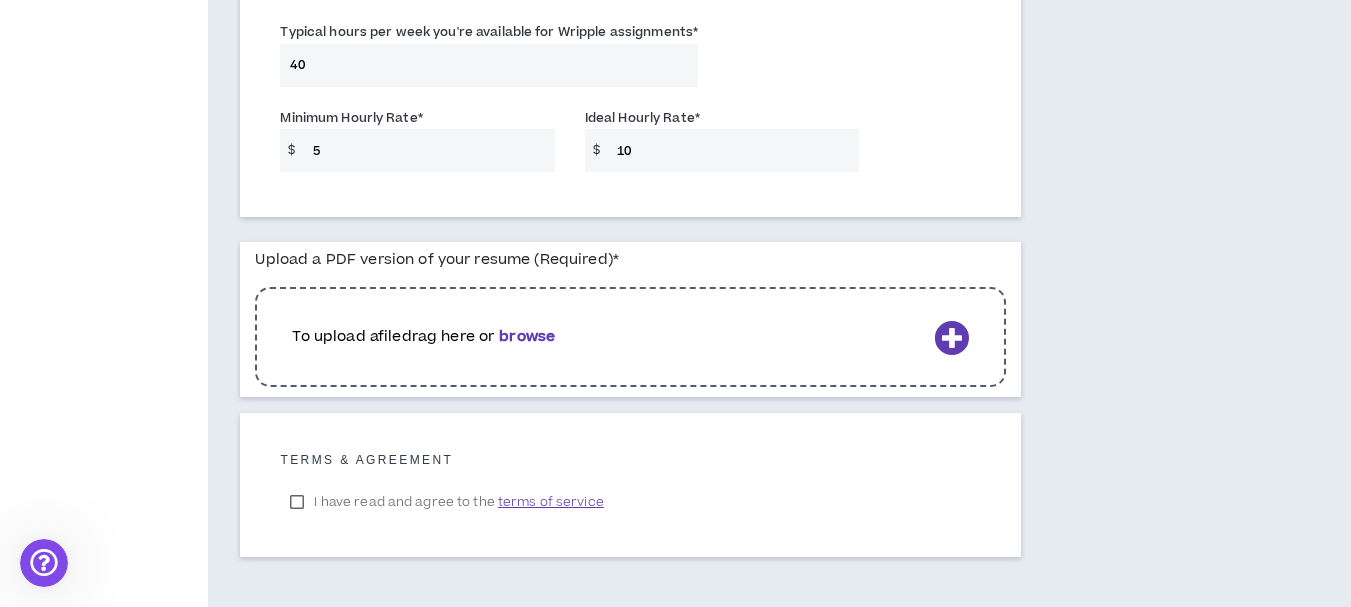 scroll, scrollTop: 1564, scrollLeft: 0, axis: vertical 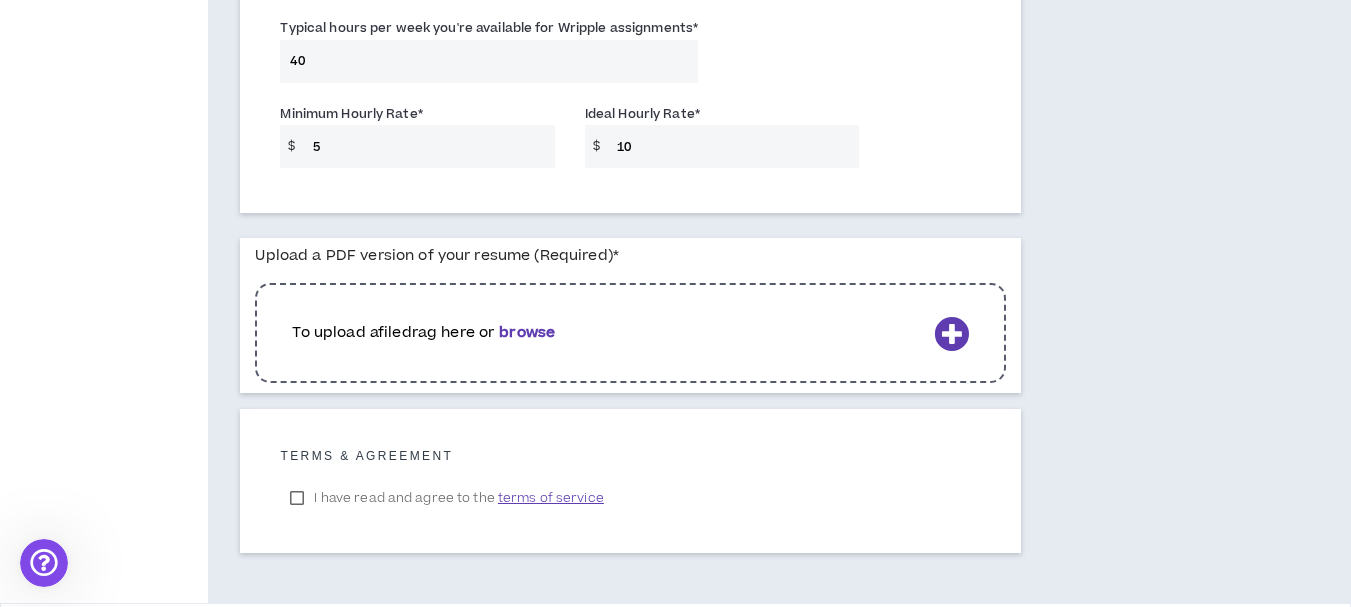 click at bounding box center [951, 333] 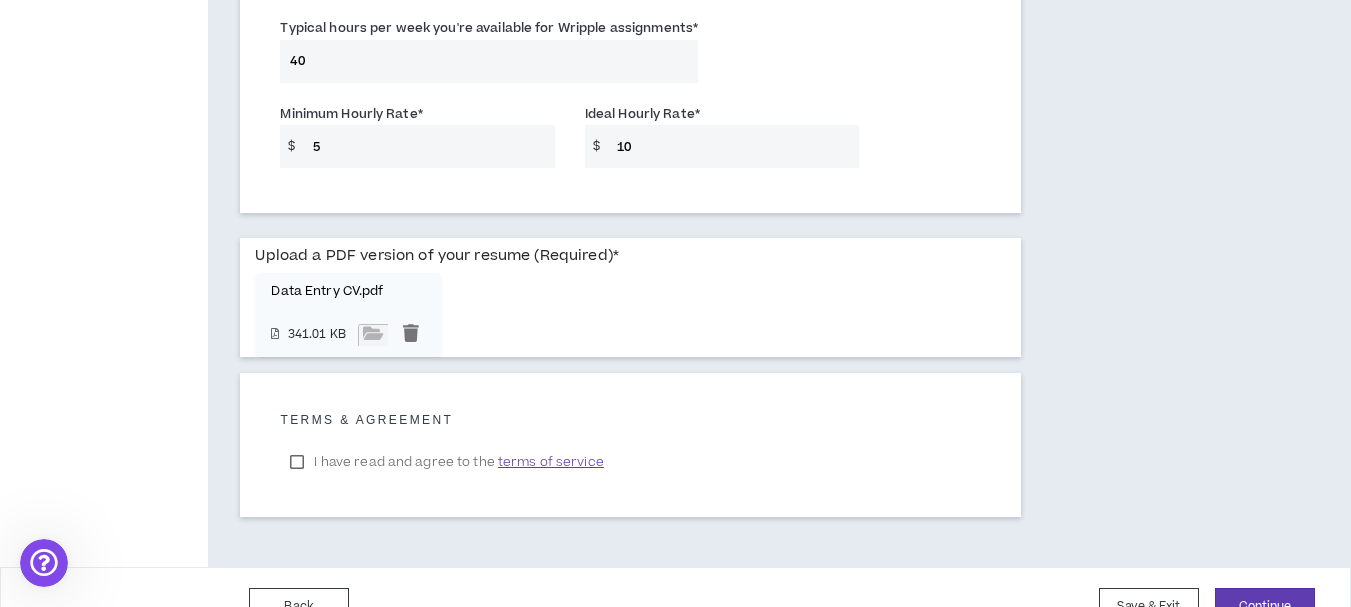 click on "I have read and agree to the    terms of service" at bounding box center (446, 462) 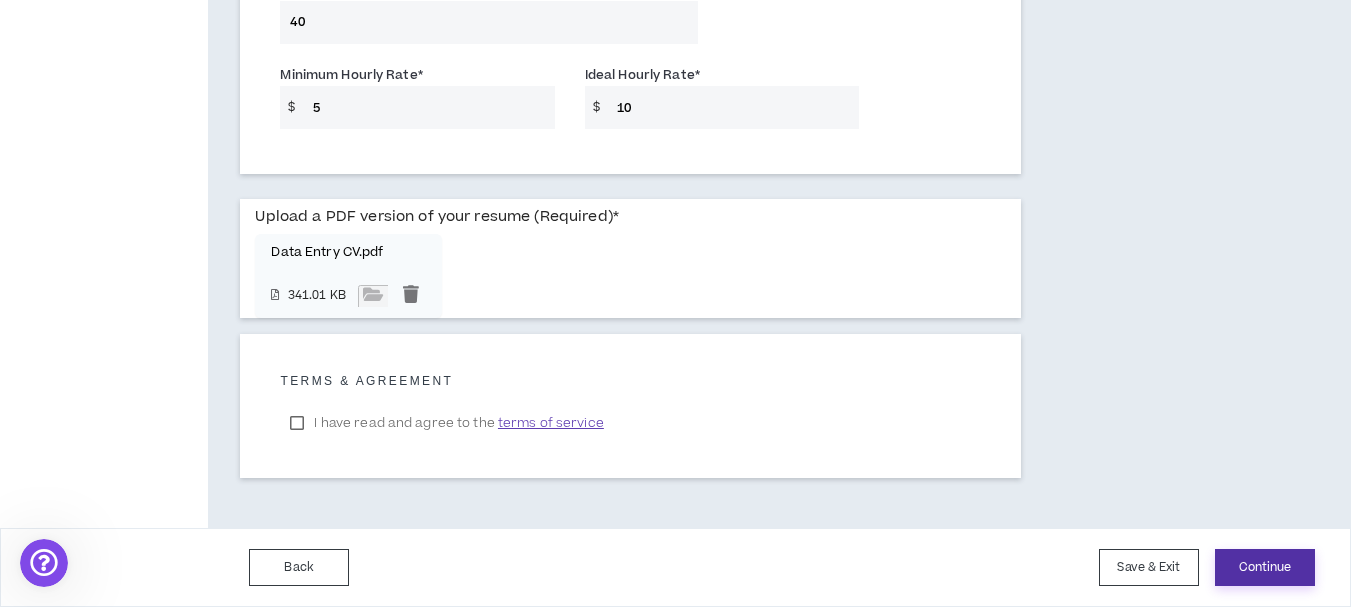 click on "Continue" at bounding box center [1265, 567] 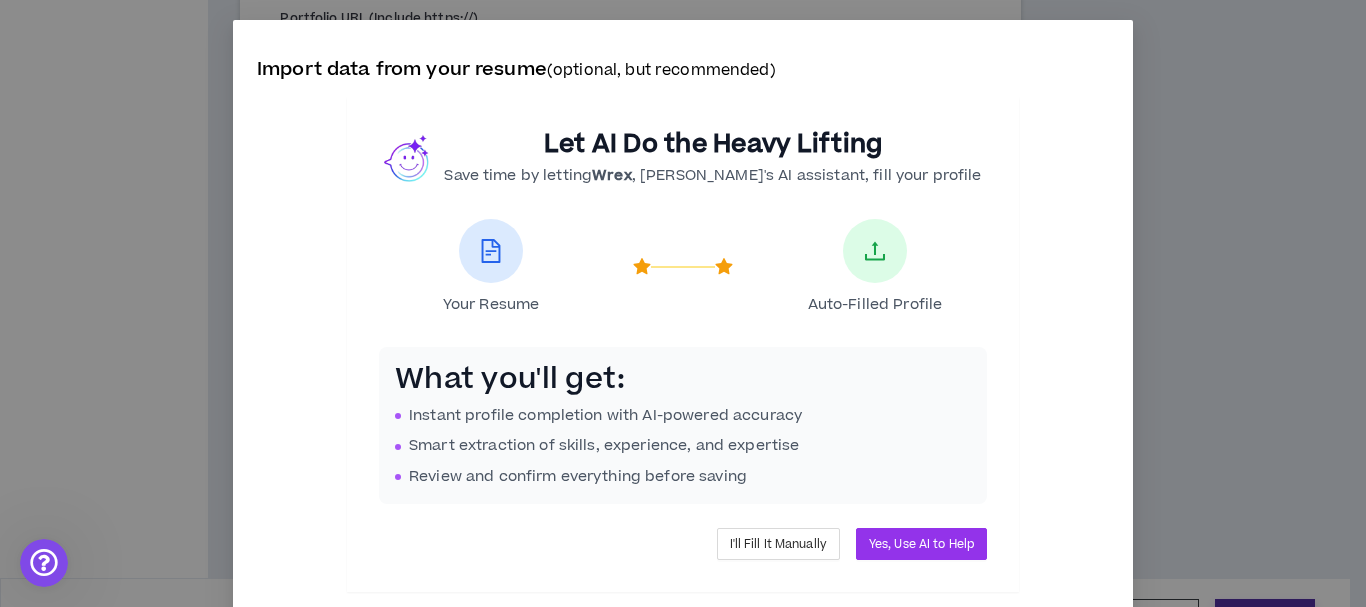 scroll, scrollTop: 83, scrollLeft: 0, axis: vertical 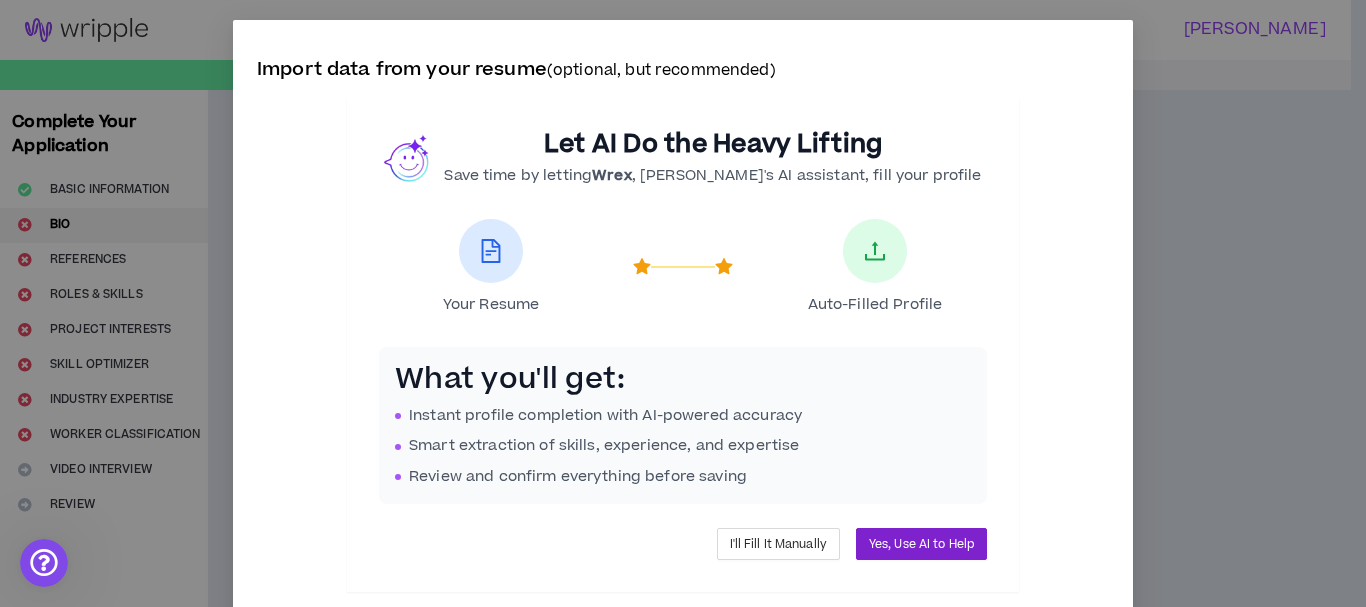 click on "Yes, Use AI to Help" at bounding box center (921, 544) 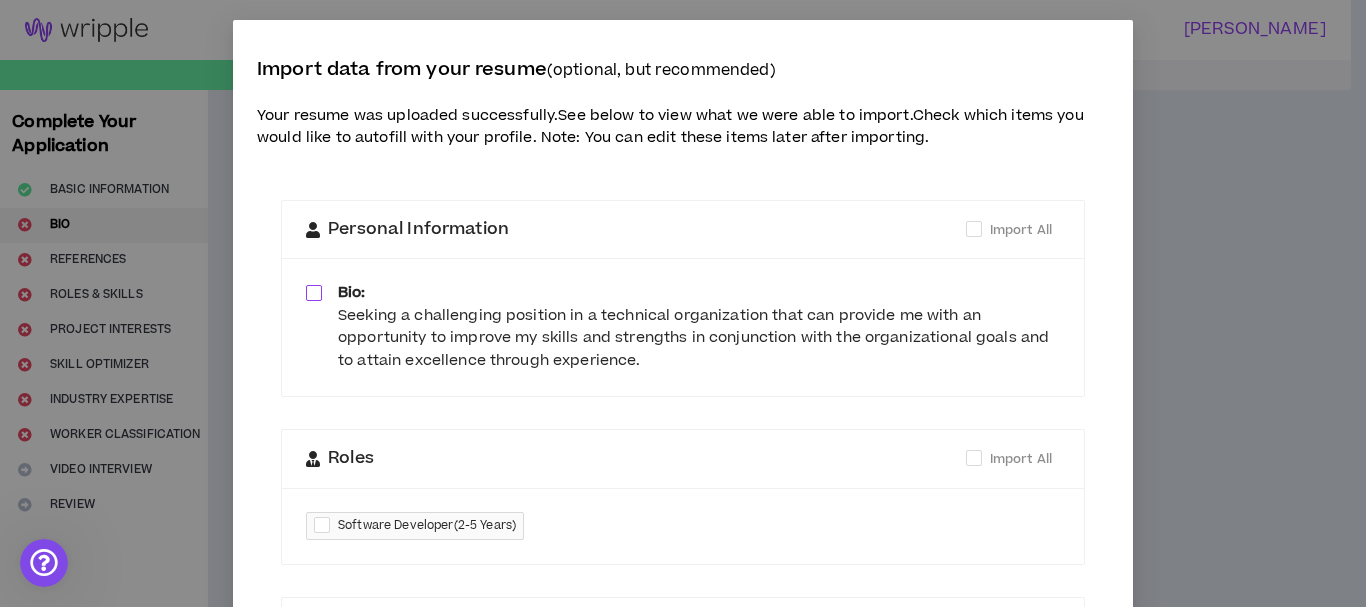 click at bounding box center [314, 293] 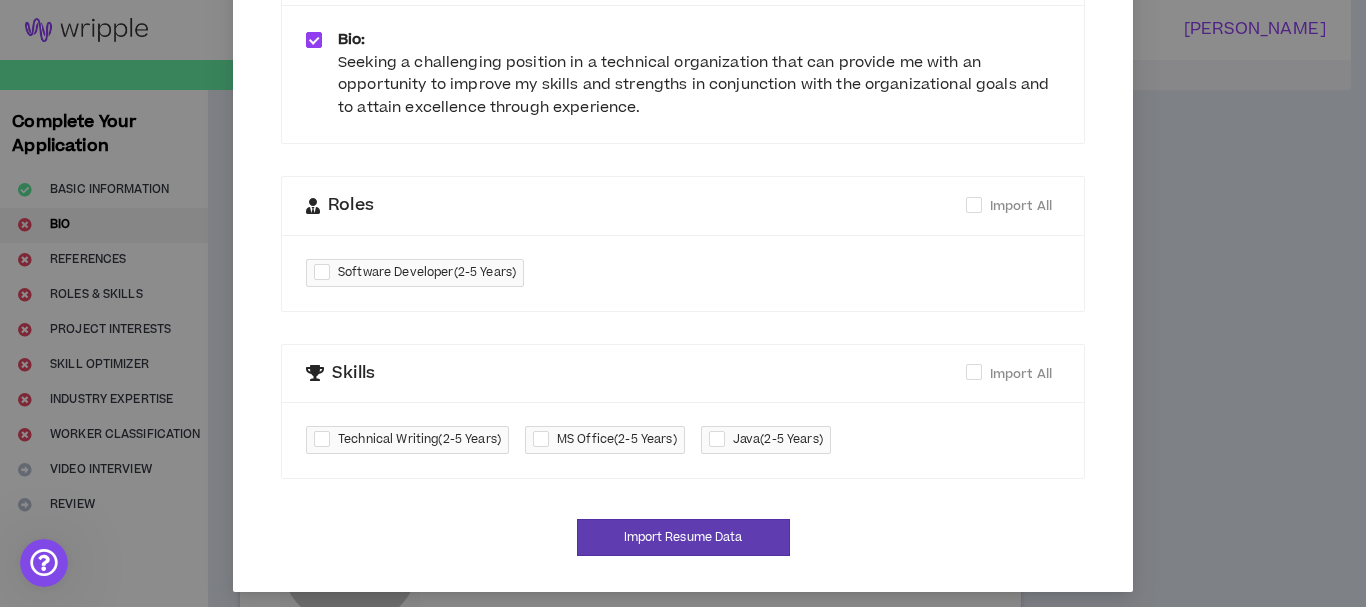 scroll, scrollTop: 262, scrollLeft: 0, axis: vertical 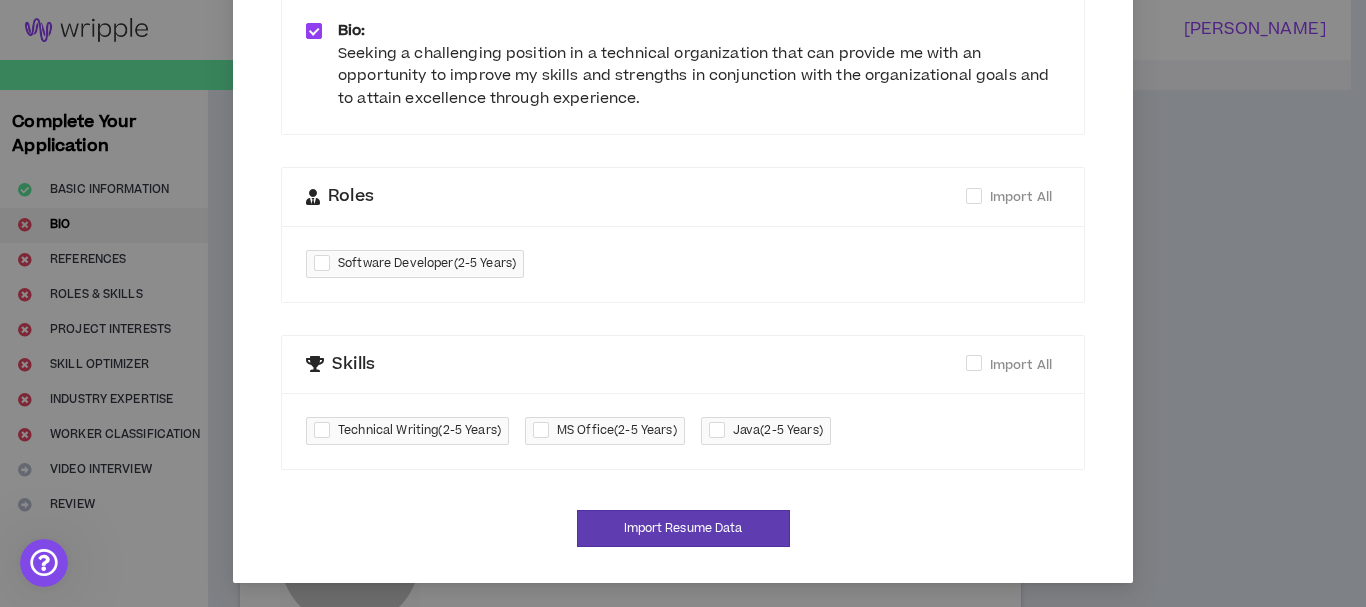 click at bounding box center (545, 431) 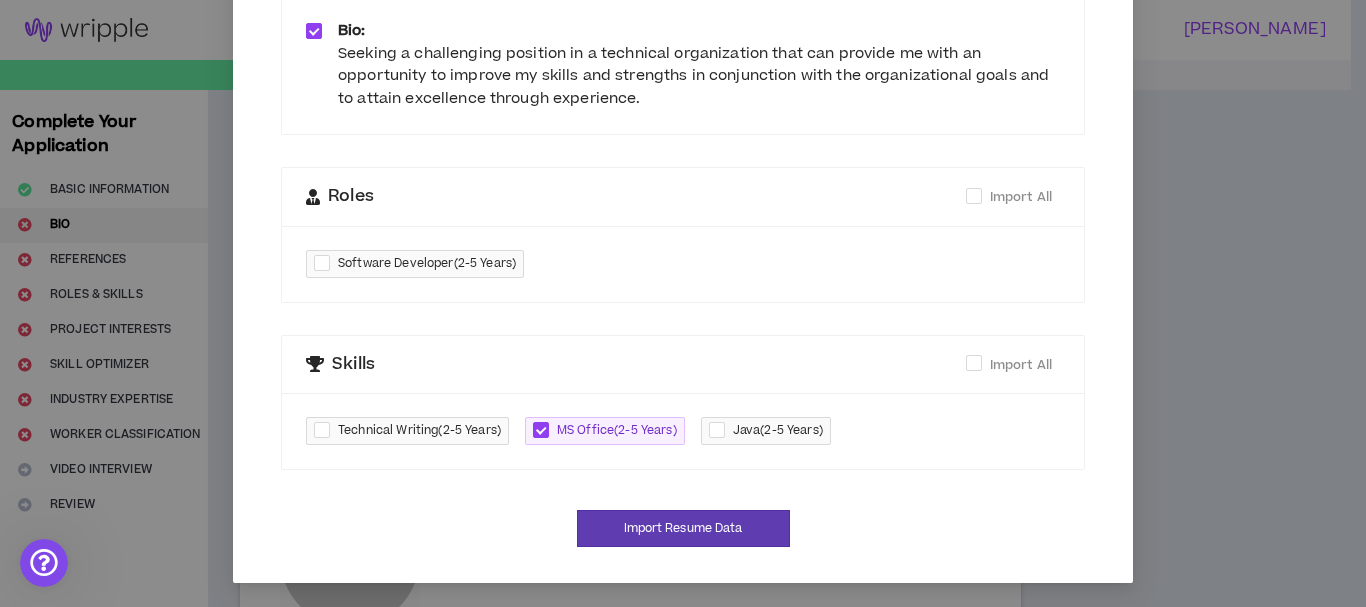 click at bounding box center (326, 431) 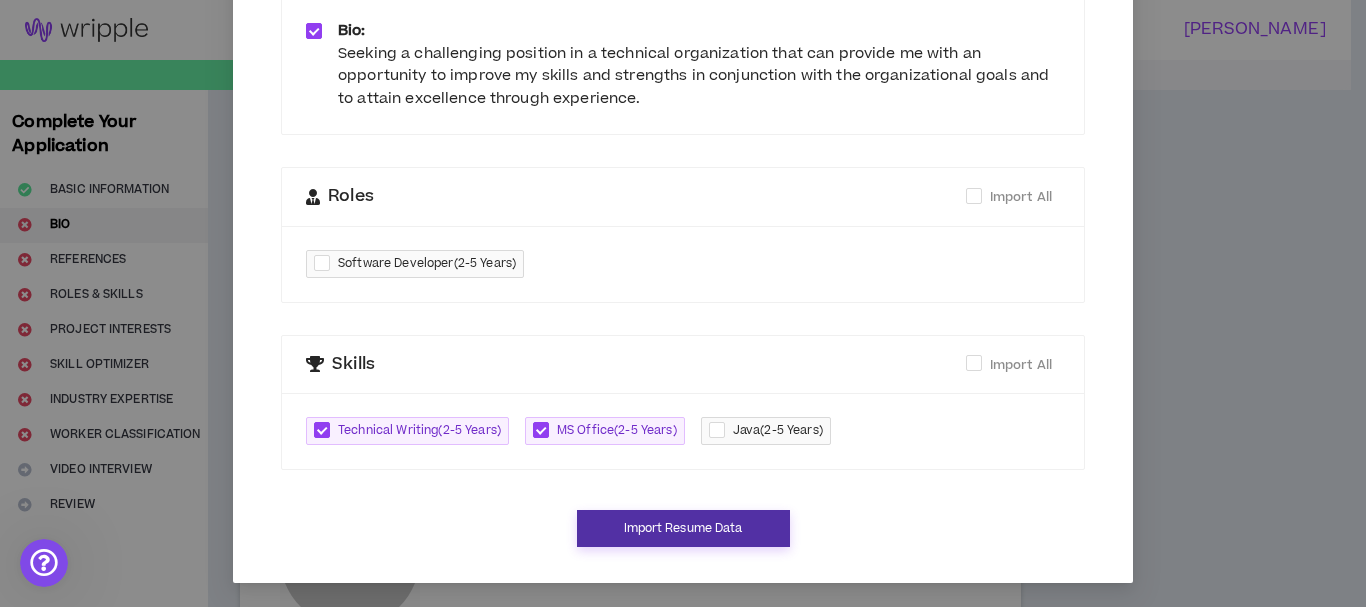 click on "Import Resume Data" at bounding box center (683, 528) 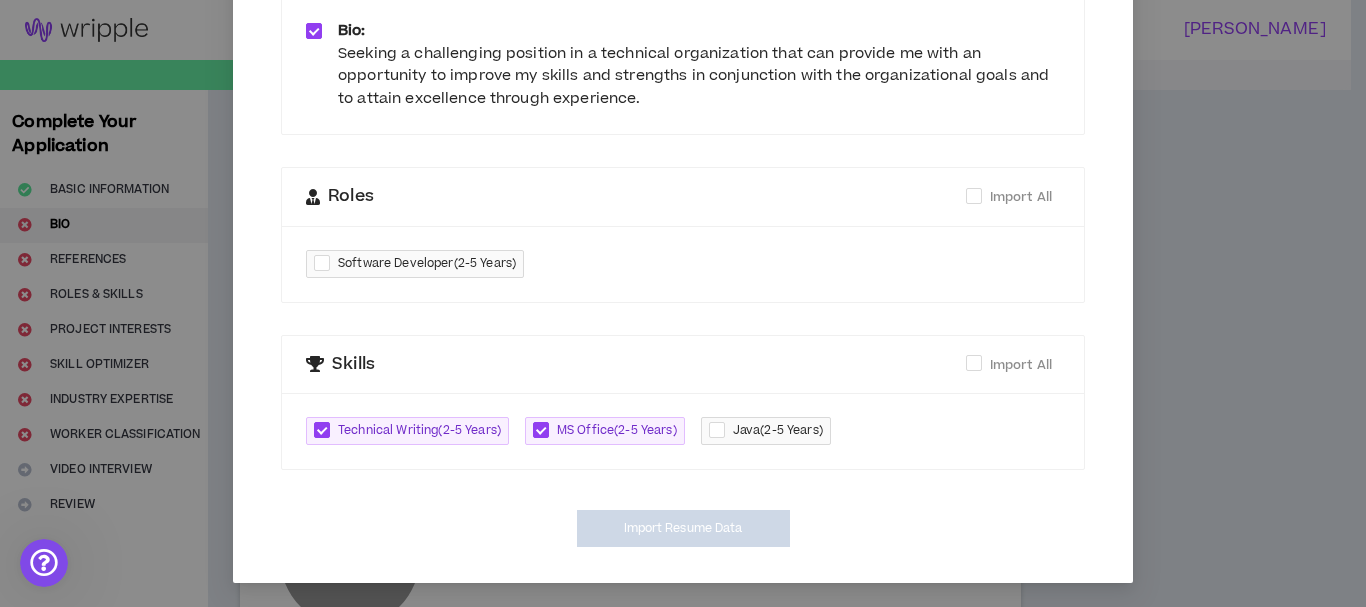 type on "**********" 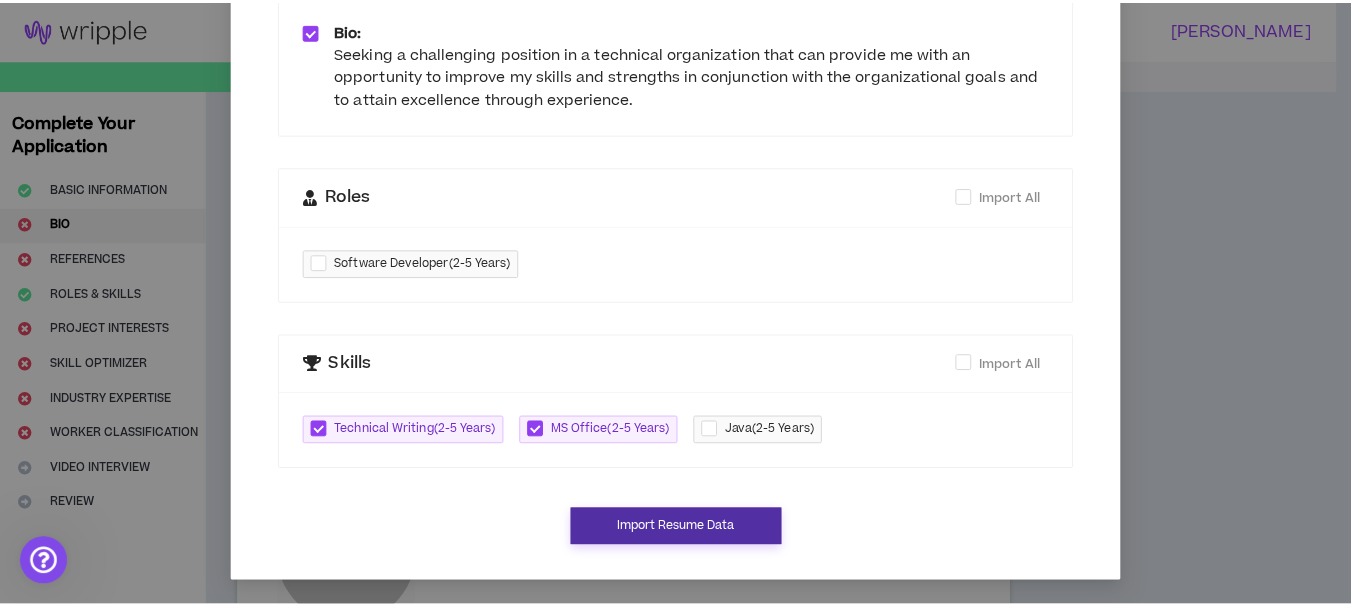 scroll, scrollTop: 242, scrollLeft: 0, axis: vertical 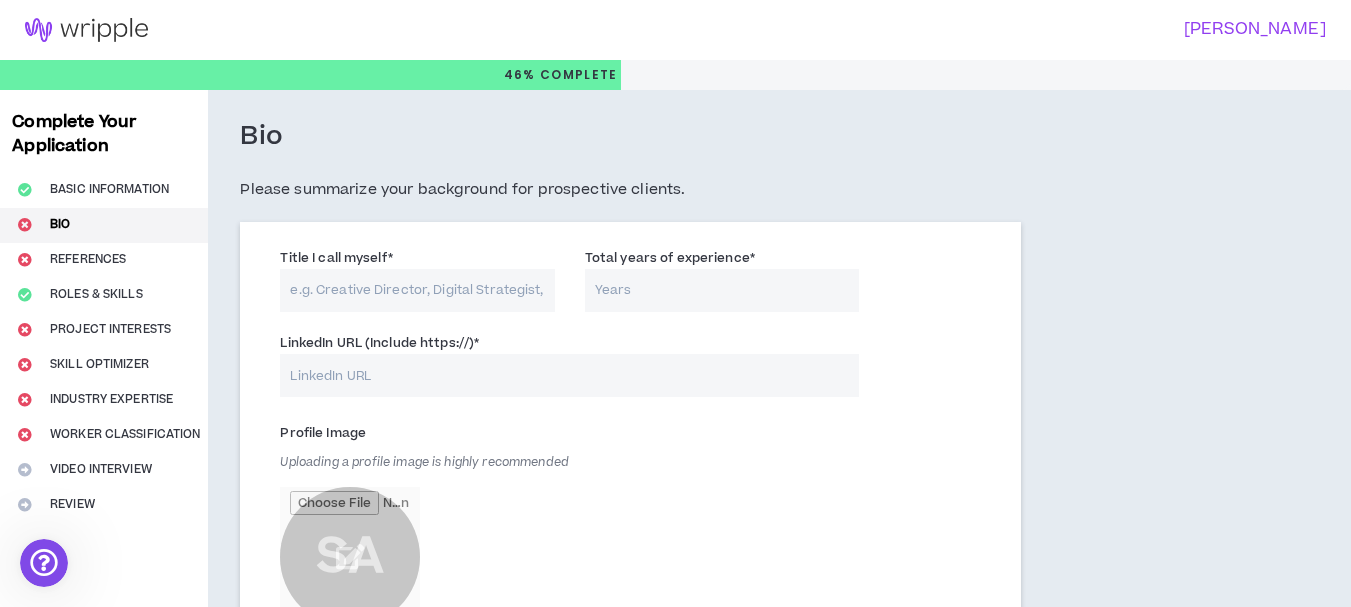 click on "Title I call myself  *" at bounding box center [417, 290] 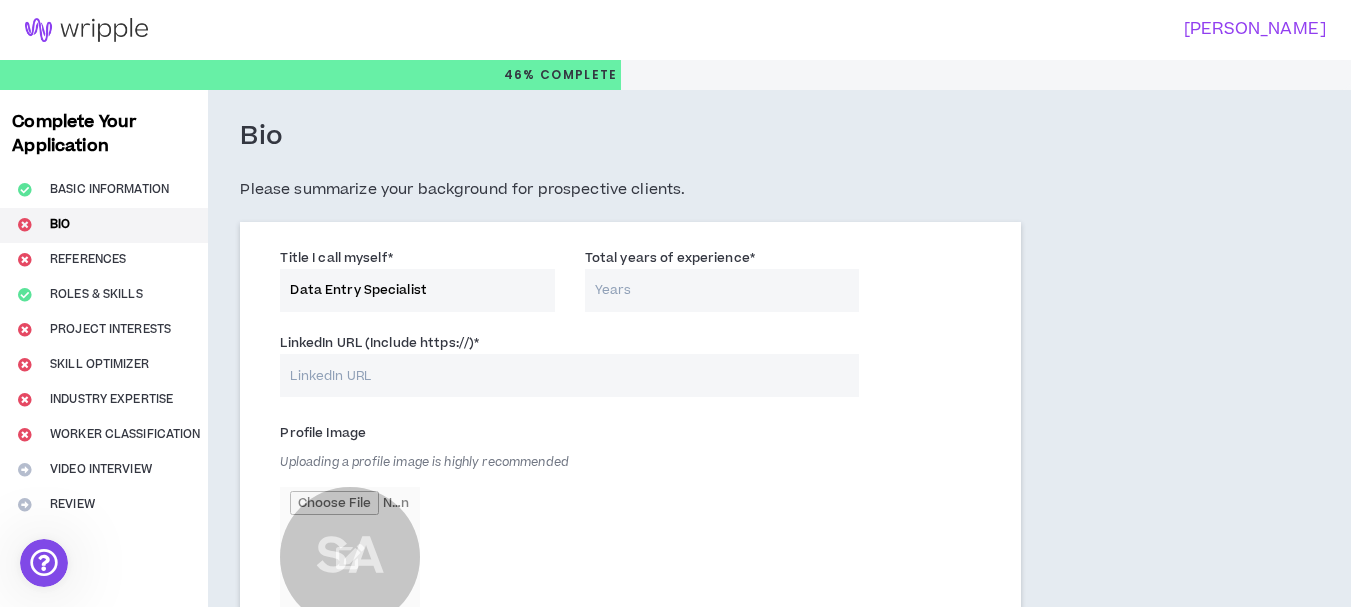 type on "Data Entry Specialist" 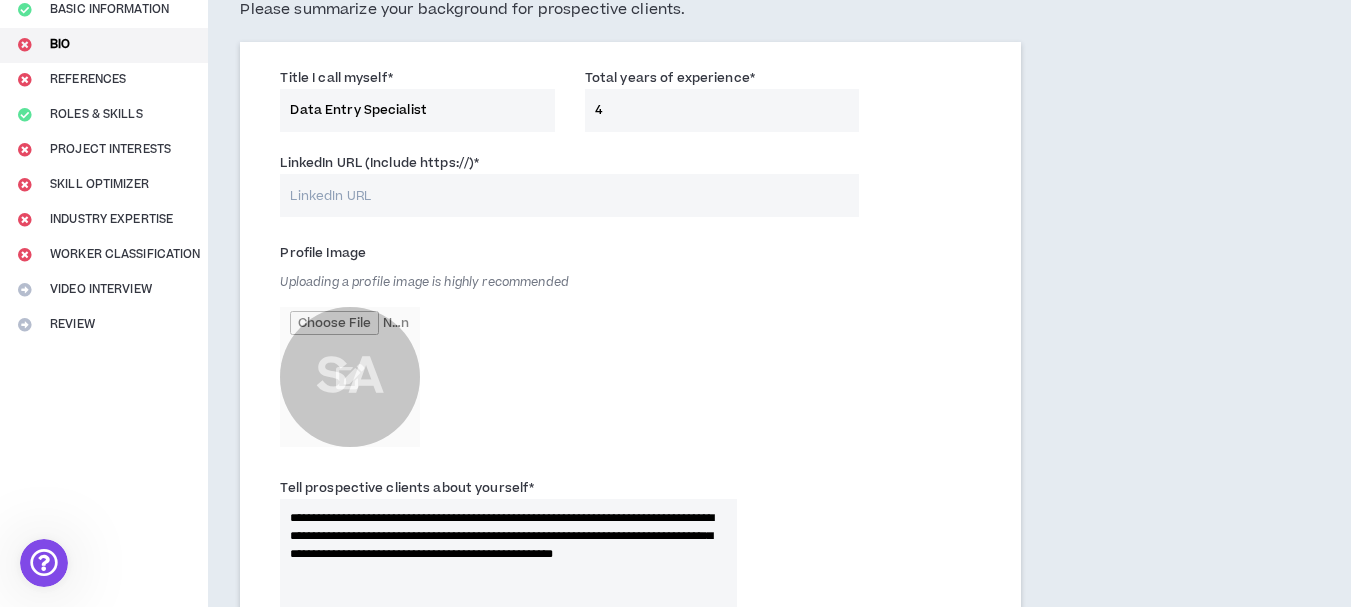 scroll, scrollTop: 226, scrollLeft: 0, axis: vertical 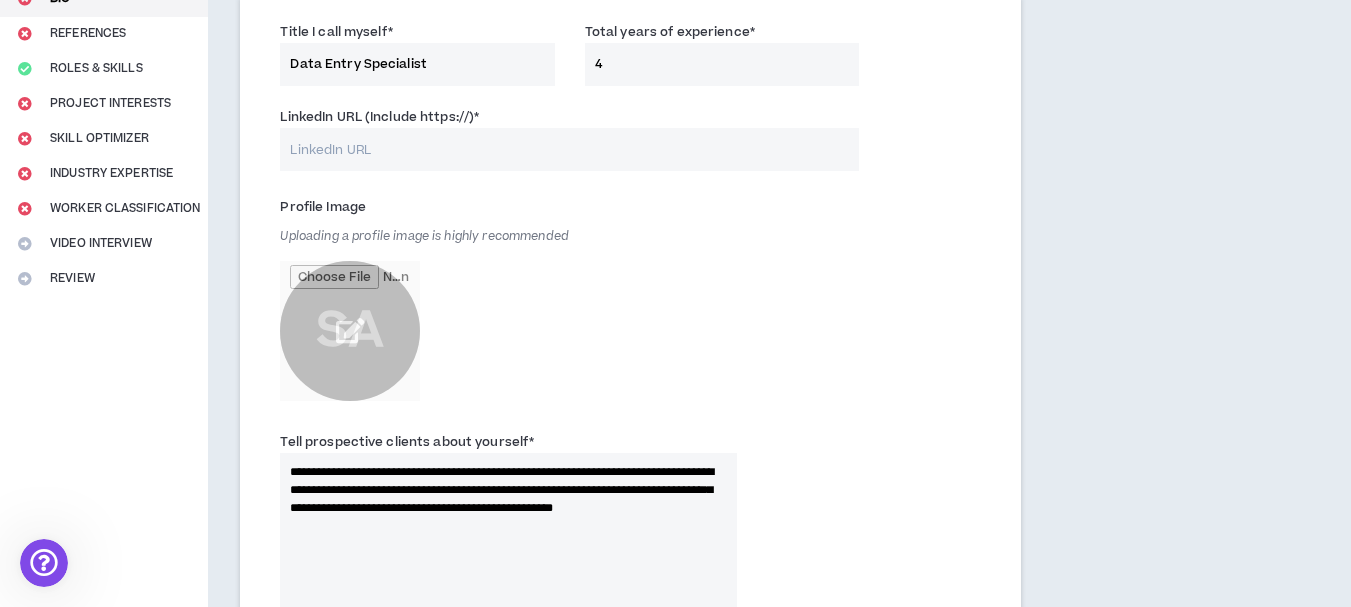 type on "4" 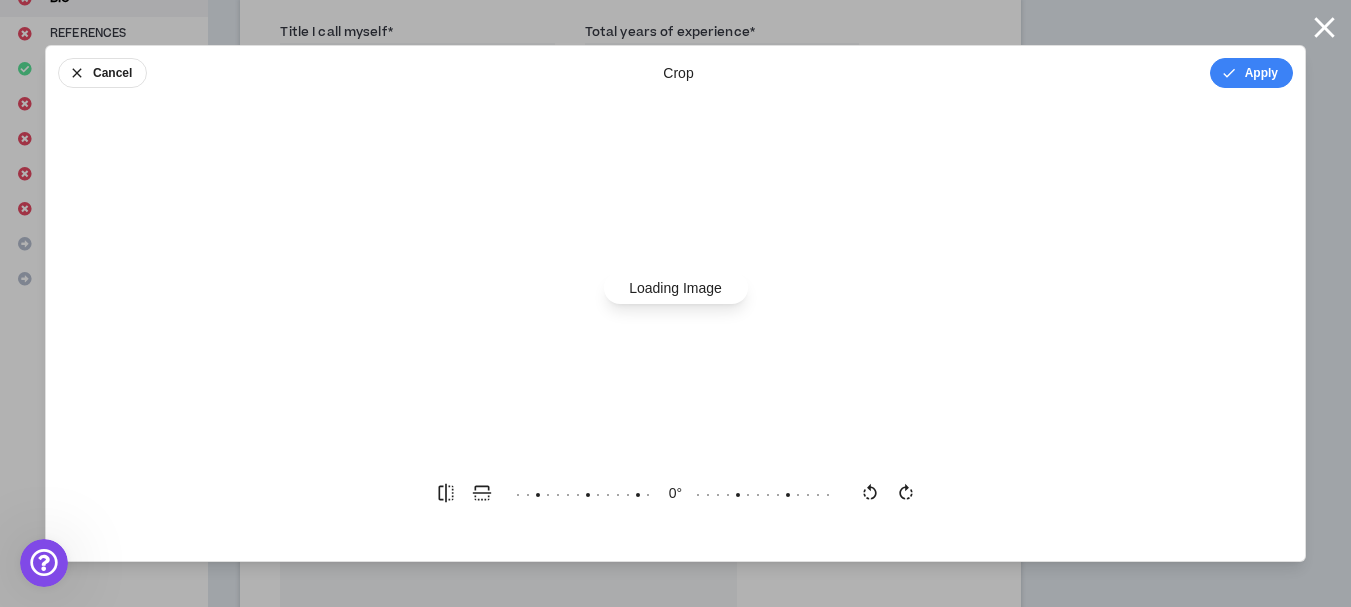 scroll, scrollTop: 0, scrollLeft: 0, axis: both 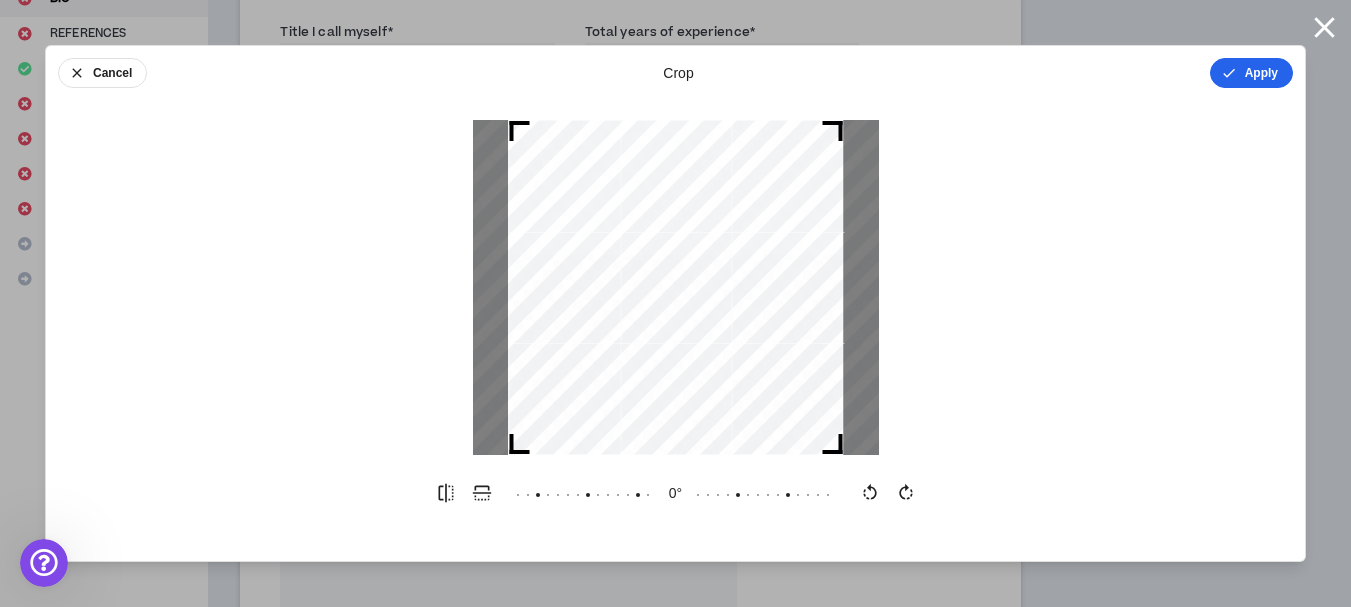 click on "Apply" at bounding box center (1251, 73) 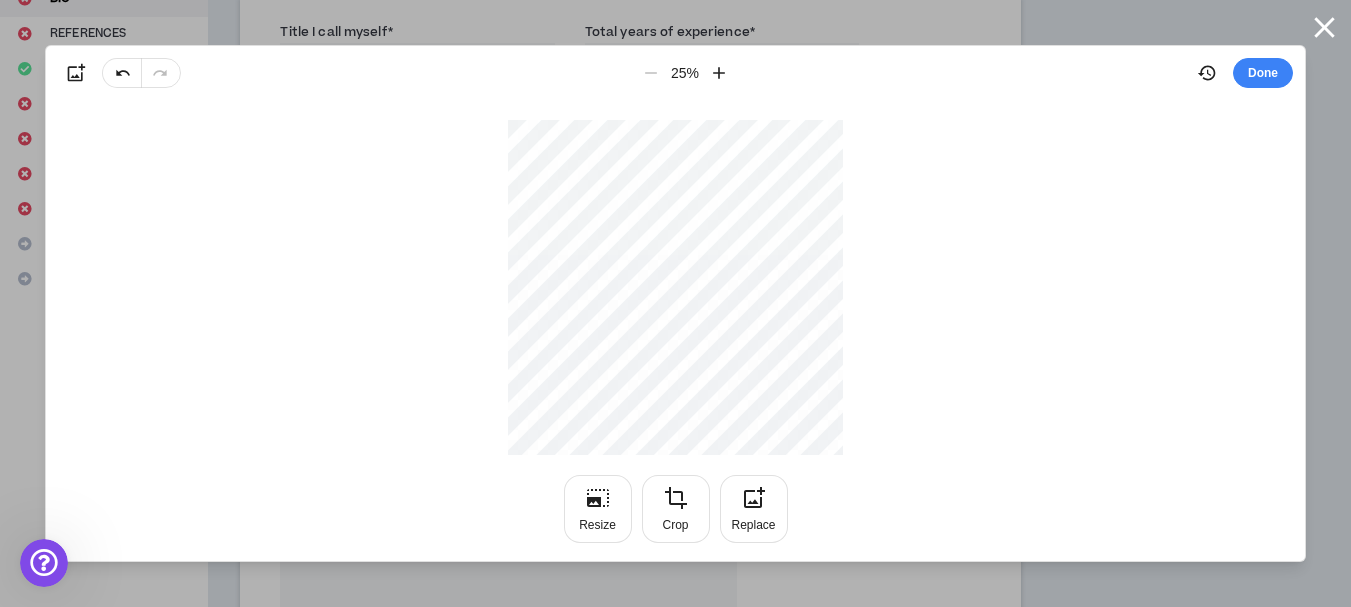 click on "Done" at bounding box center [1263, 73] 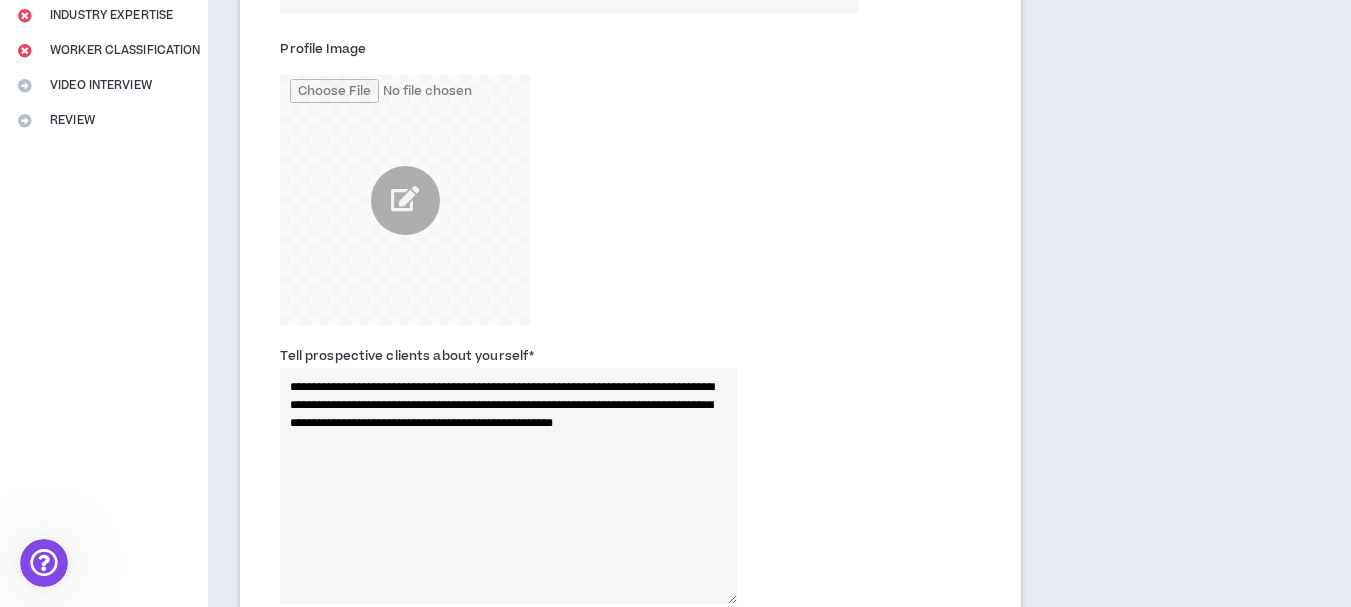 scroll, scrollTop: 411, scrollLeft: 0, axis: vertical 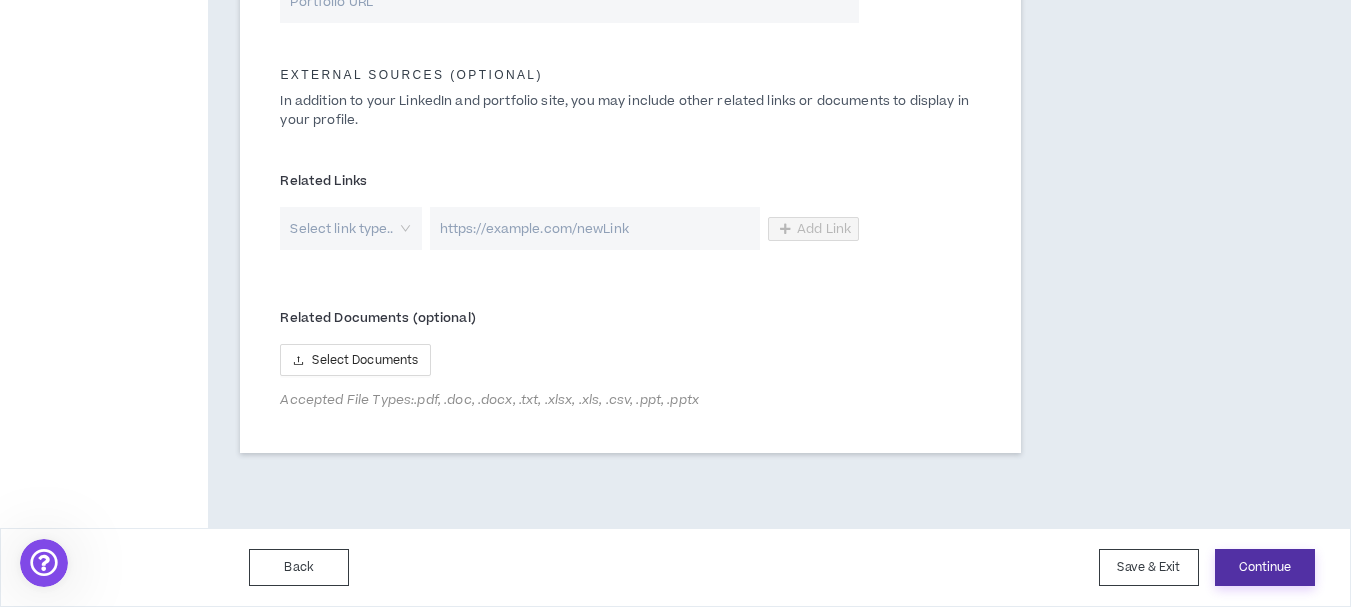 click on "Continue" at bounding box center (1265, 567) 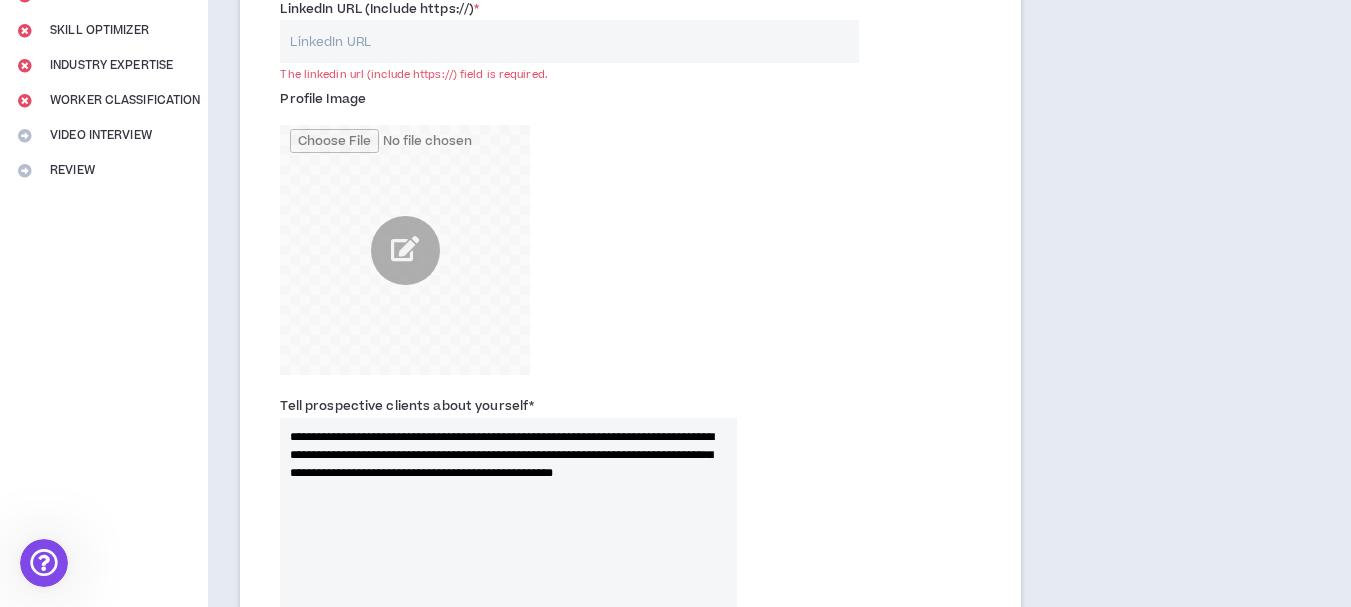 scroll, scrollTop: 332, scrollLeft: 0, axis: vertical 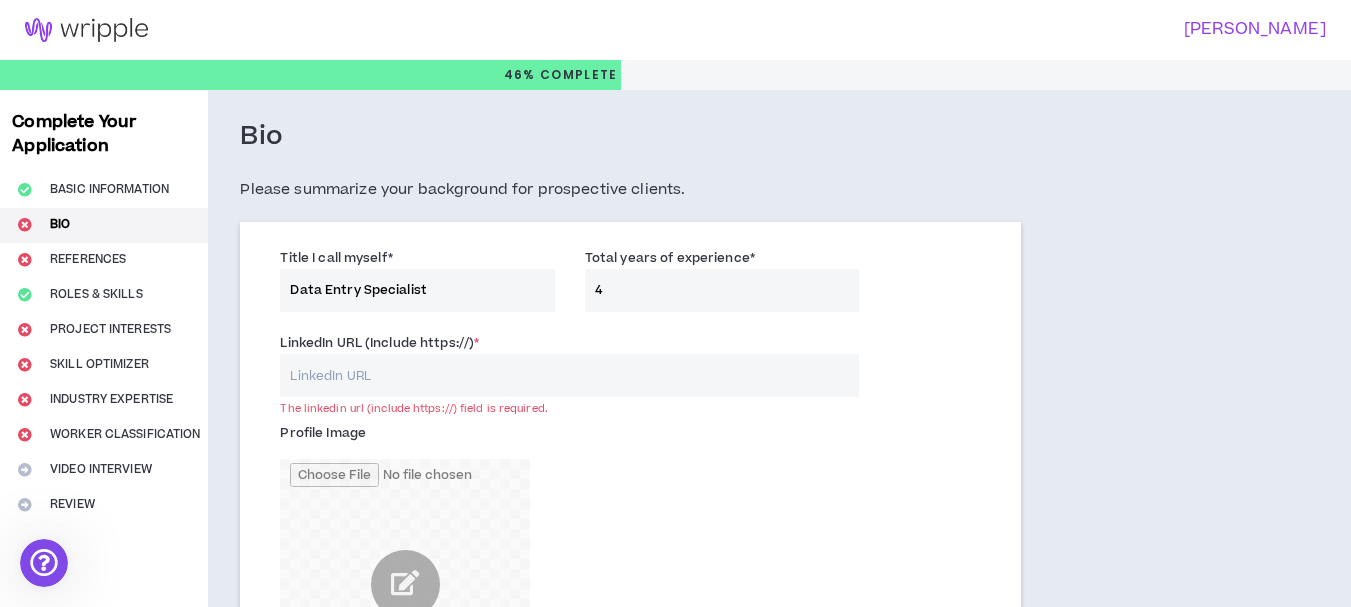 click on "LinkedIn URL (Include https://)  *" at bounding box center (569, 375) 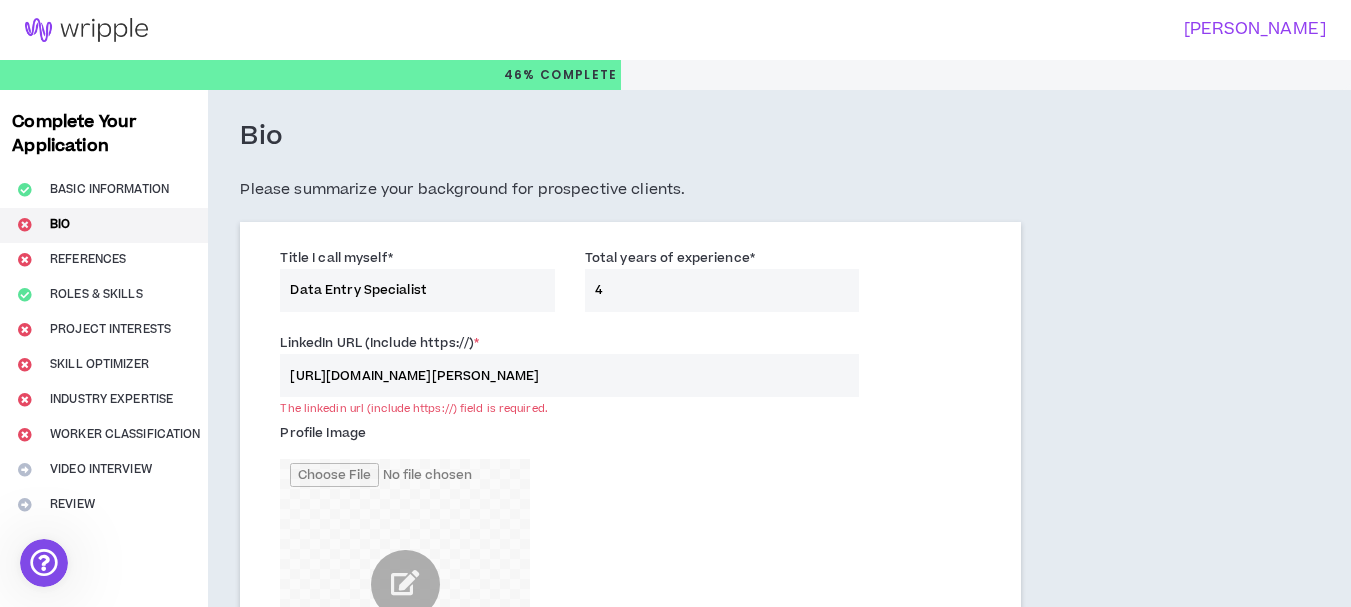 scroll, scrollTop: 0, scrollLeft: 406, axis: horizontal 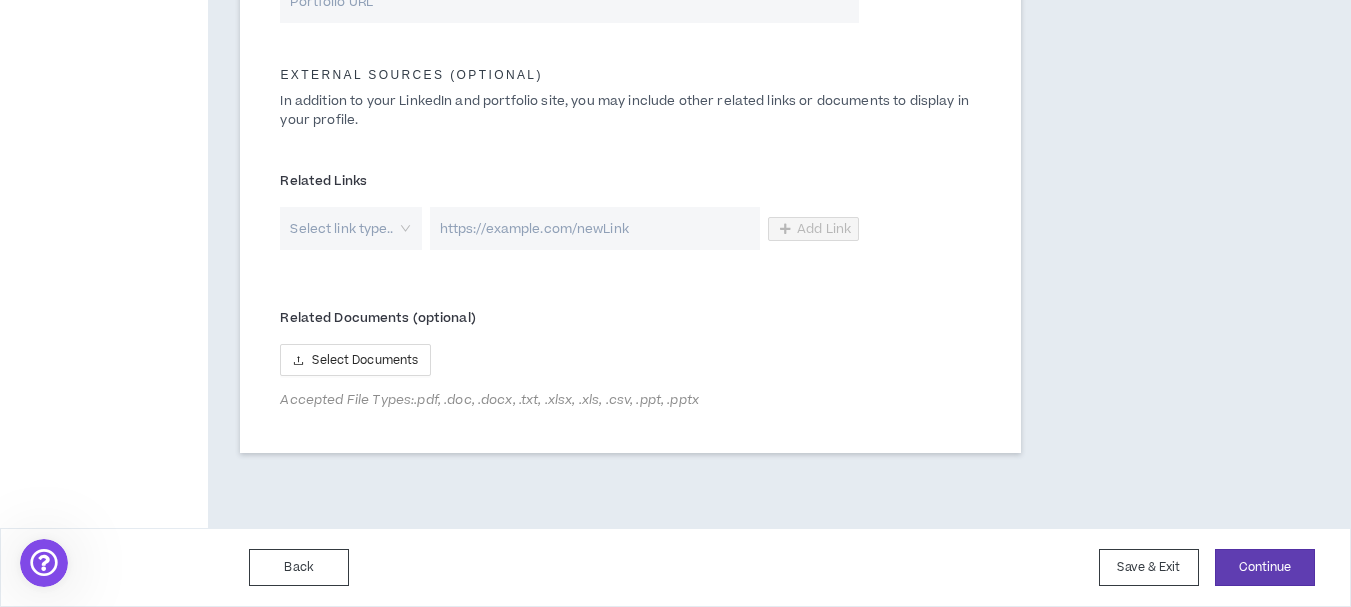 click on "Select link type.." at bounding box center (350, 228) 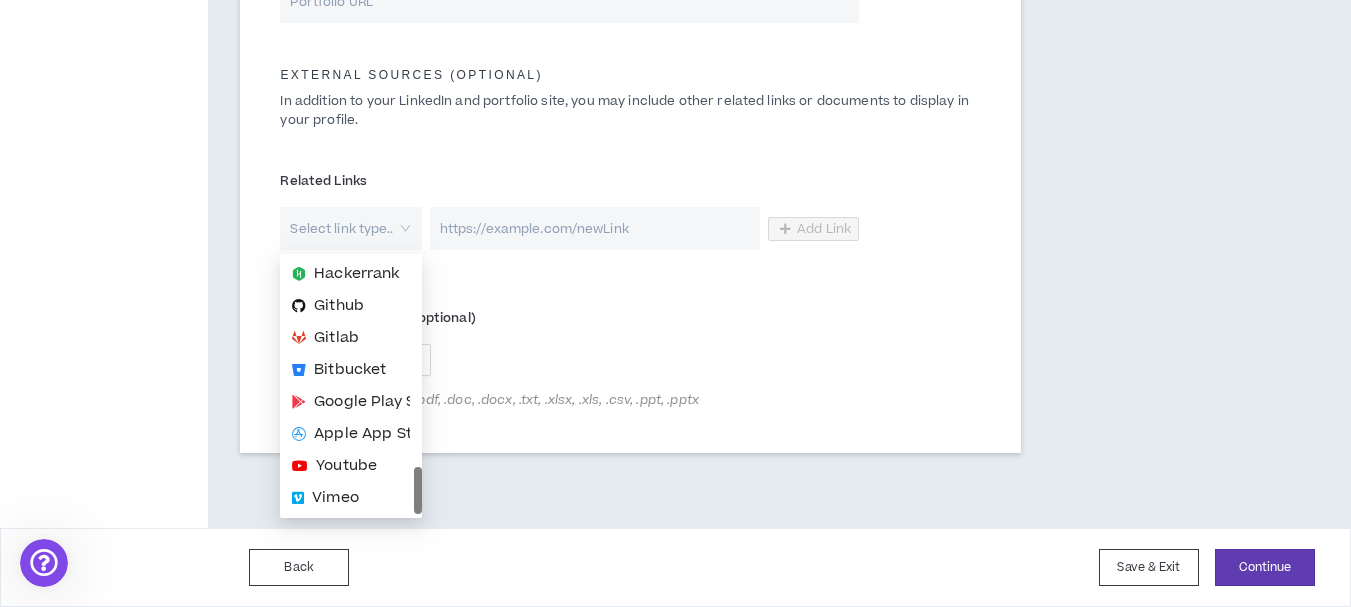 scroll, scrollTop: 288, scrollLeft: 0, axis: vertical 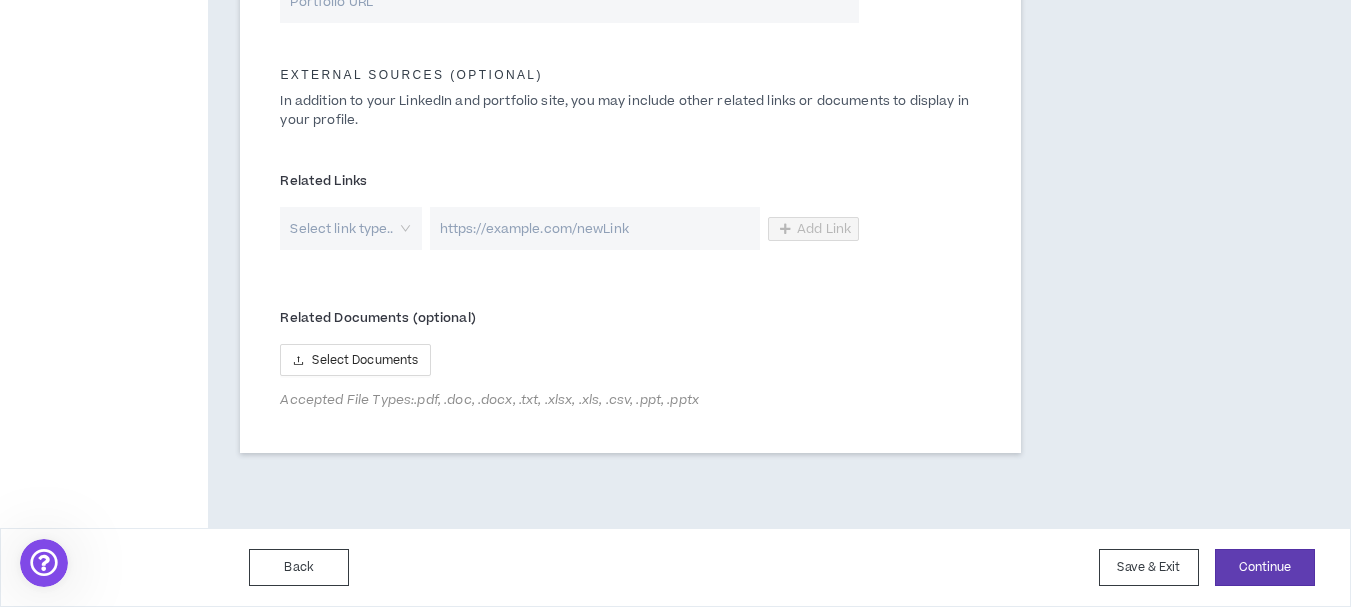 click on "Related Documents (optional)" at bounding box center (569, 318) 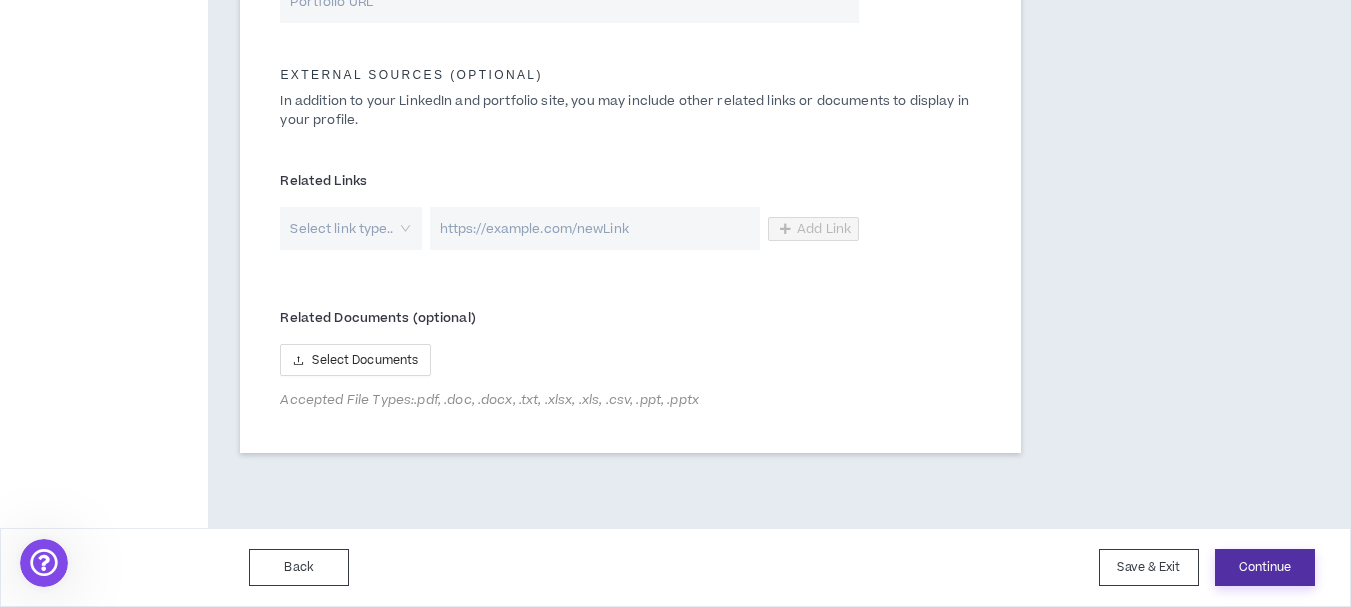 click on "Continue" at bounding box center (1265, 567) 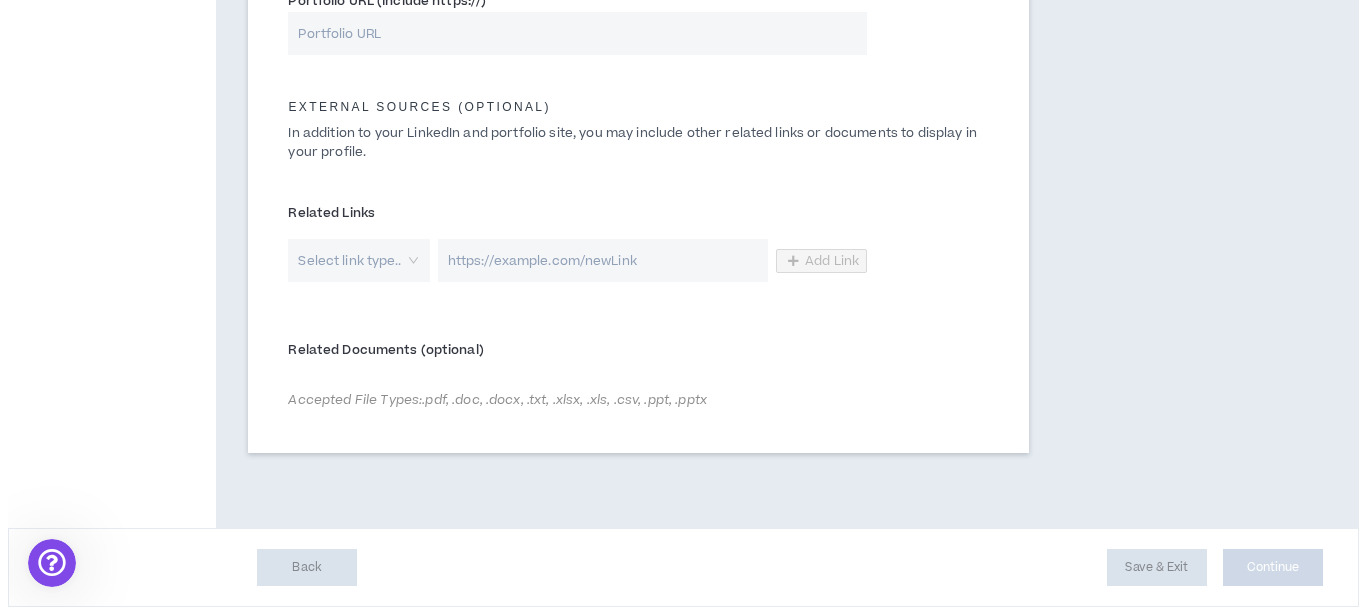 scroll, scrollTop: 0, scrollLeft: 0, axis: both 